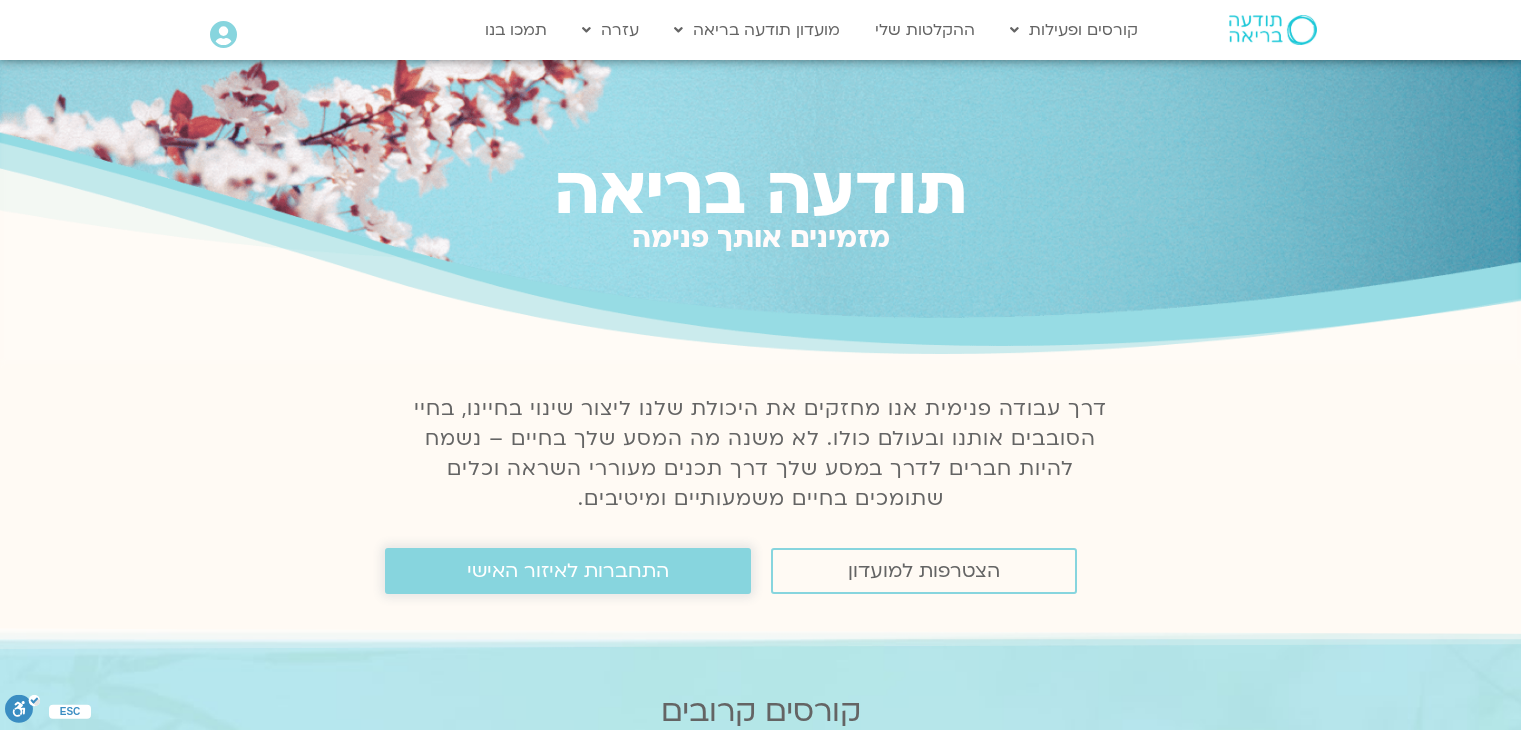 scroll, scrollTop: 0, scrollLeft: 0, axis: both 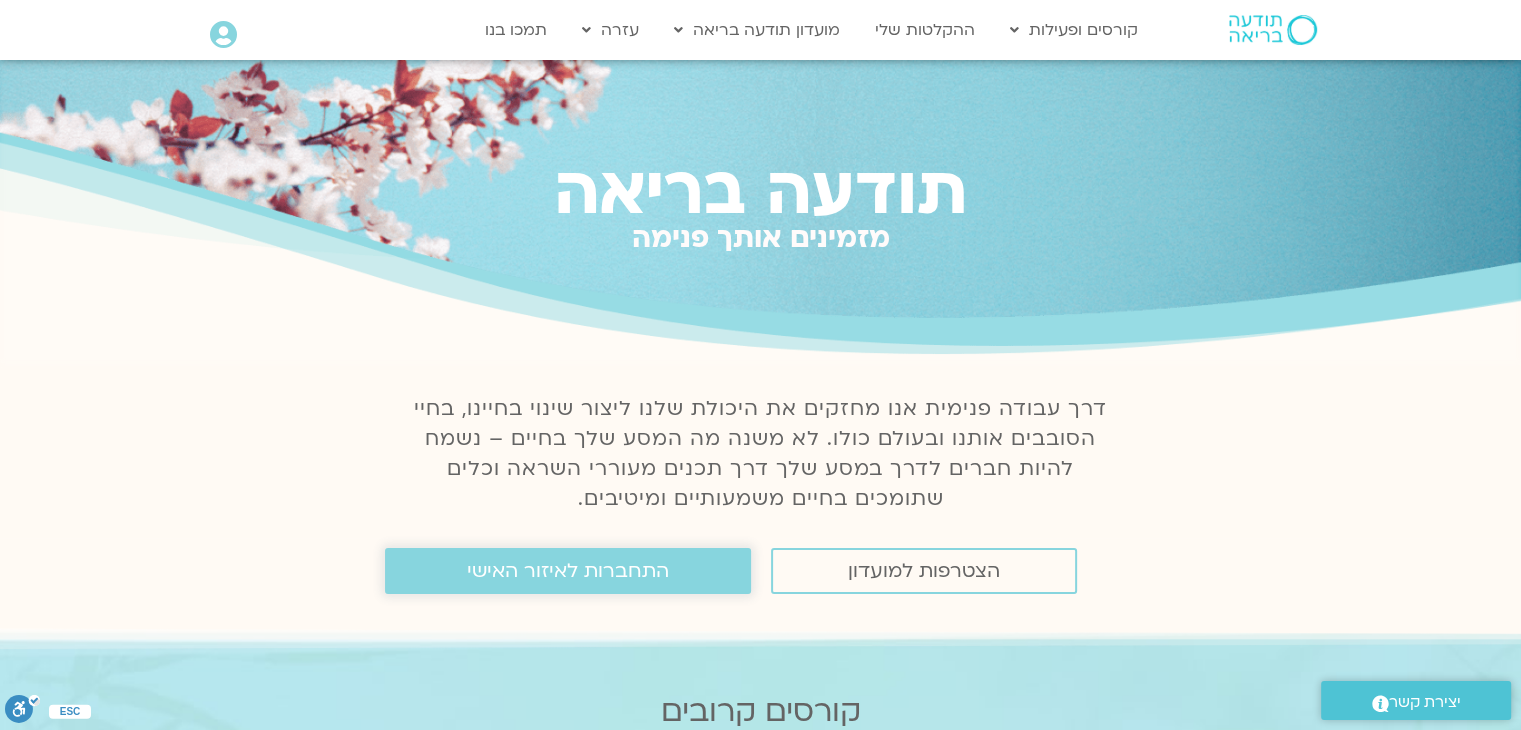 click on "התחברות לאיזור האישי" at bounding box center [568, 571] 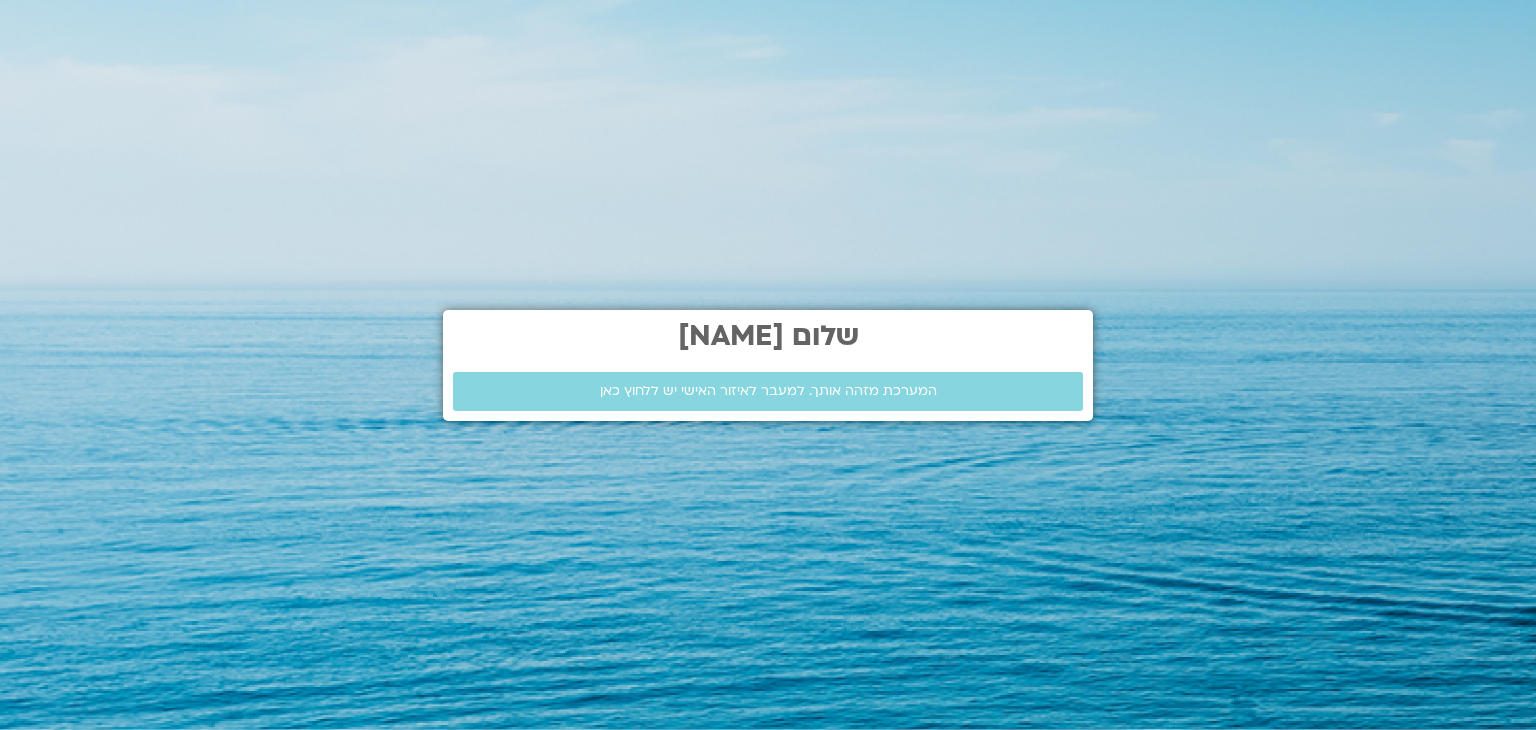 scroll, scrollTop: 0, scrollLeft: 0, axis: both 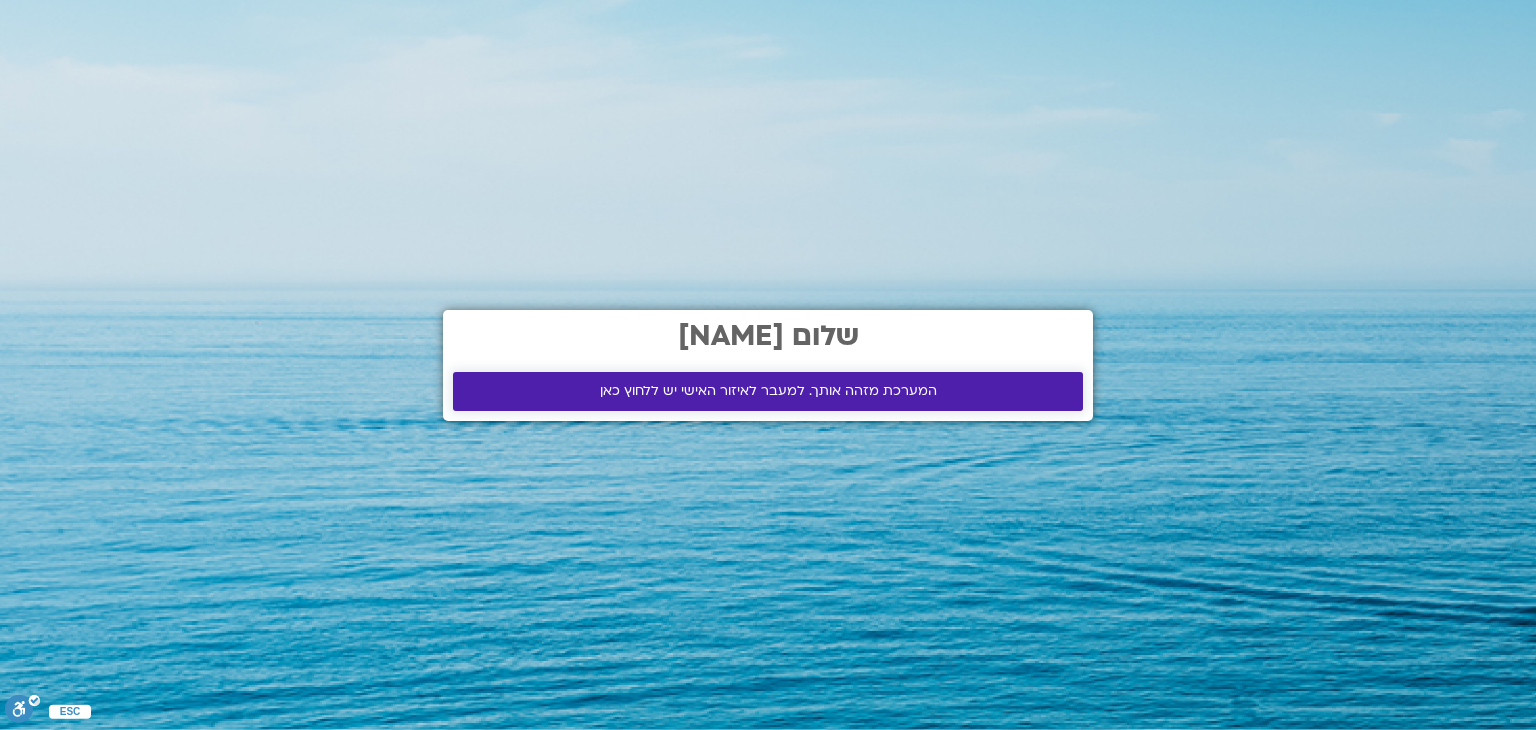 click on "המערכת מזהה אותך. למעבר לאיזור האישי יש ללחוץ כאן" at bounding box center (768, 391) 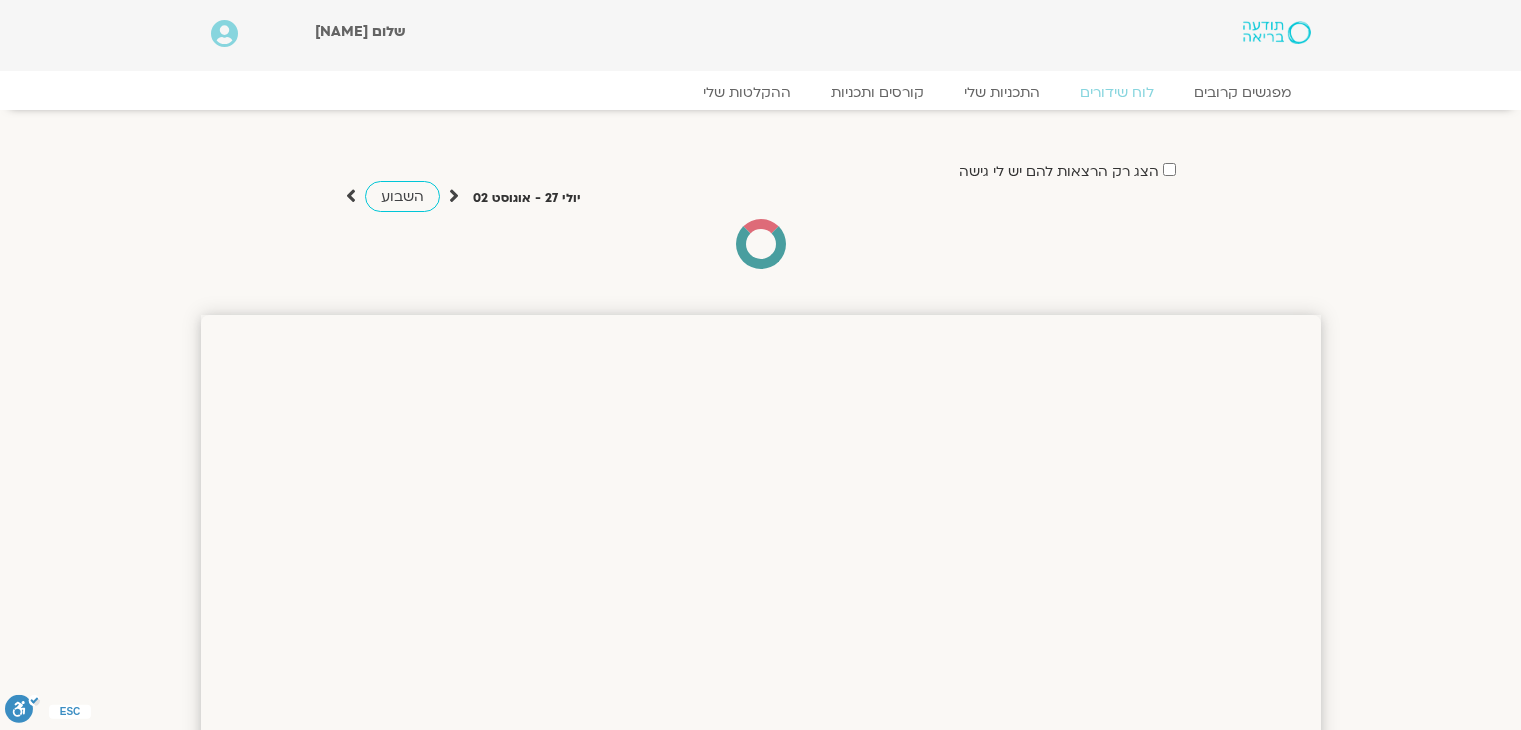 scroll, scrollTop: 0, scrollLeft: 0, axis: both 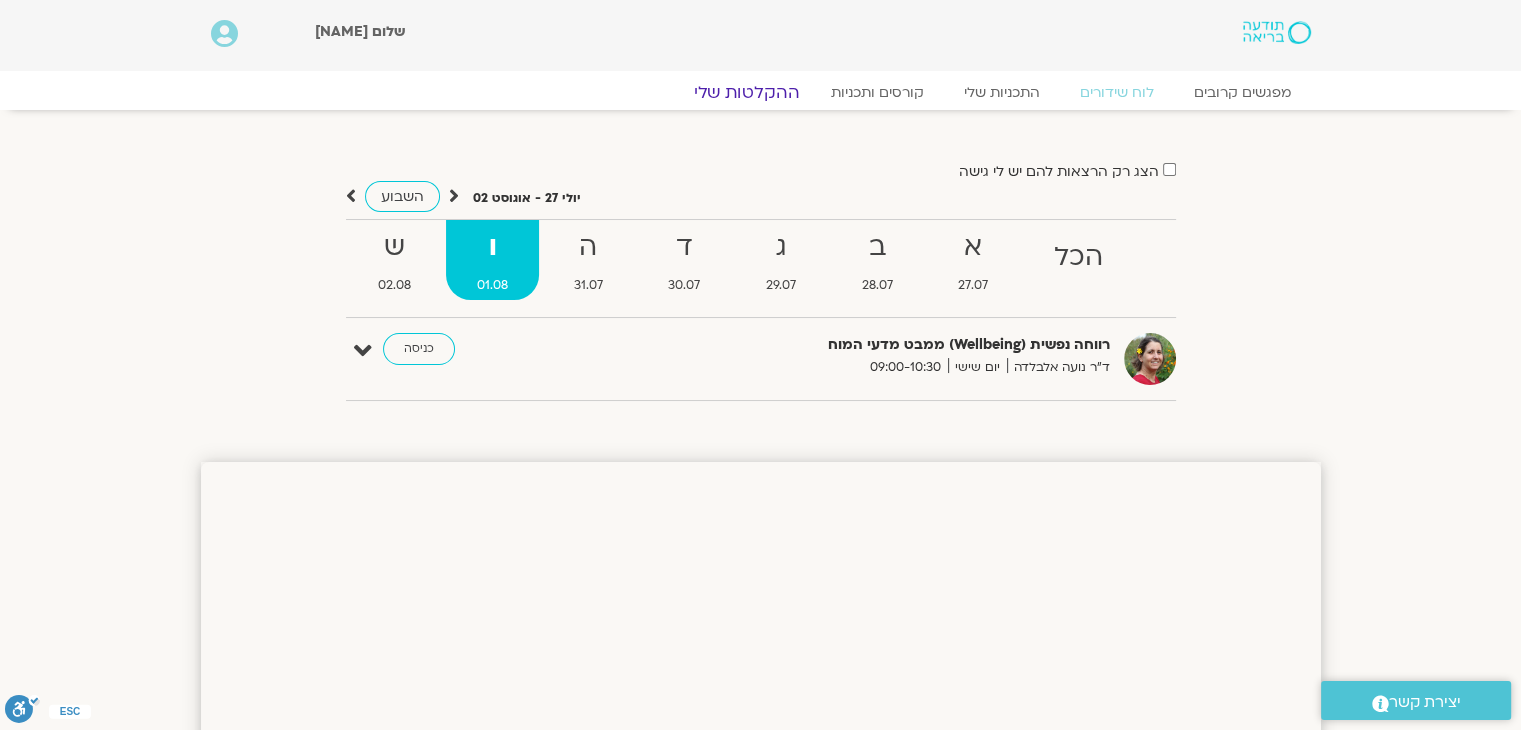 click on "ההקלטות שלי" 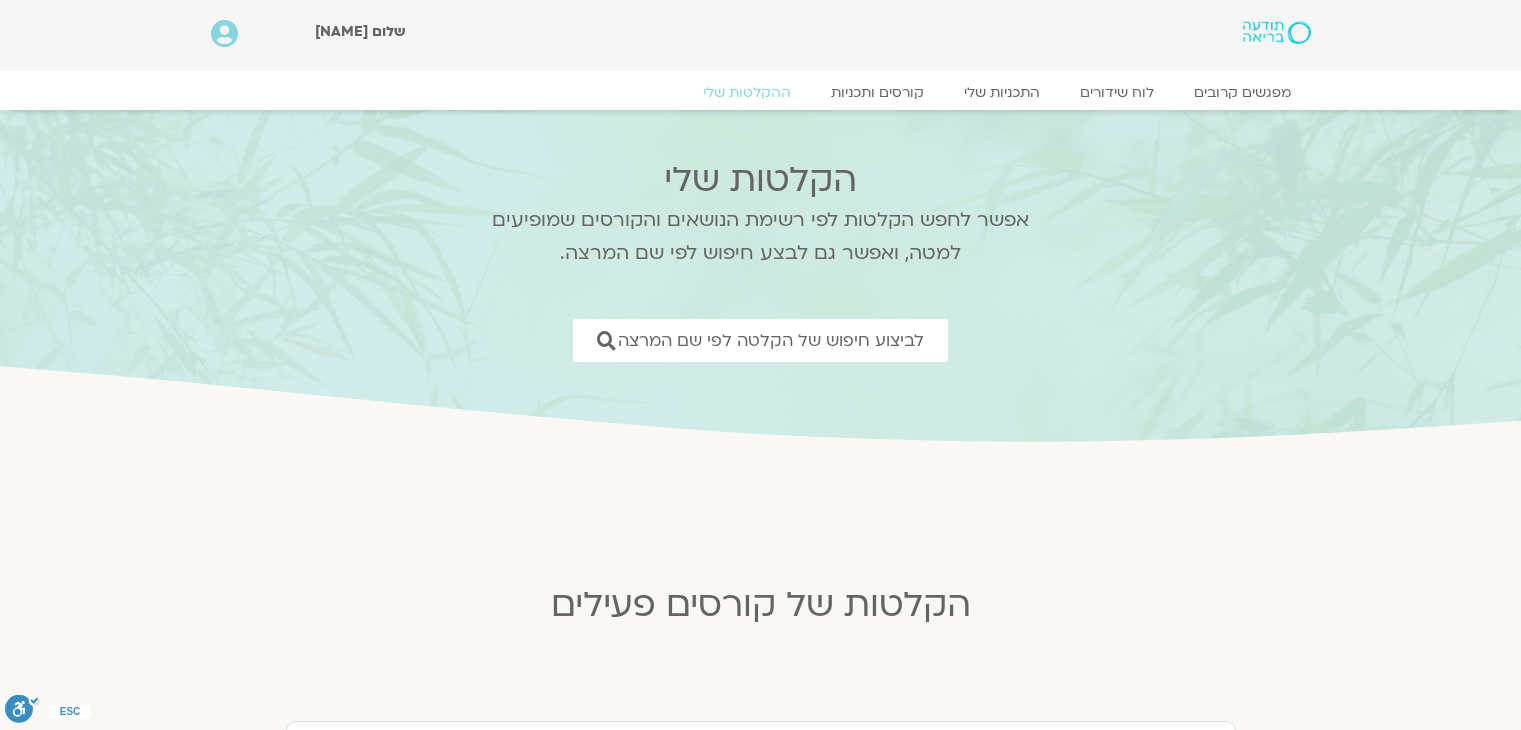 scroll, scrollTop: 0, scrollLeft: 0, axis: both 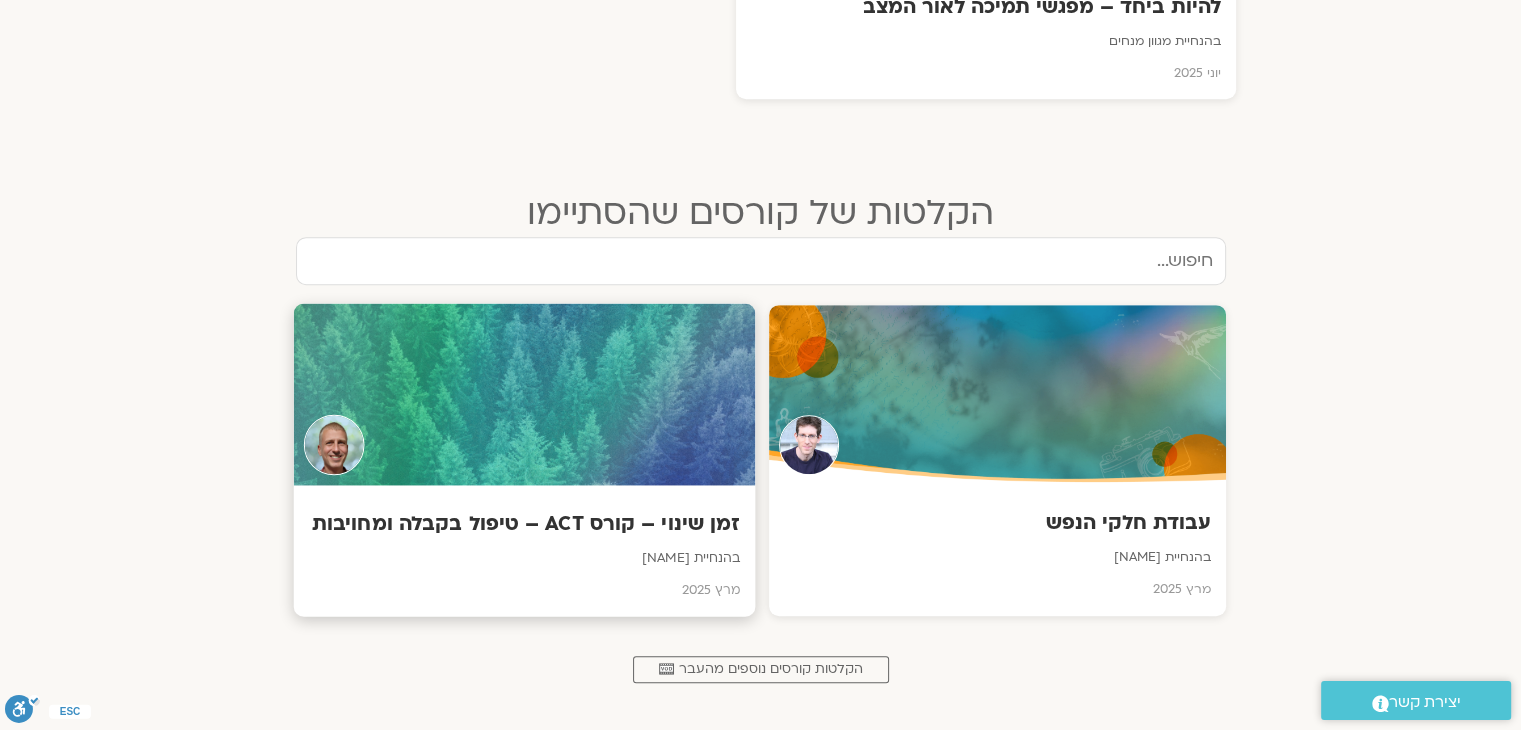 click on "זמן שינוי – קורס ACT – טיפול בקבלה ומחויבות" at bounding box center [523, 524] 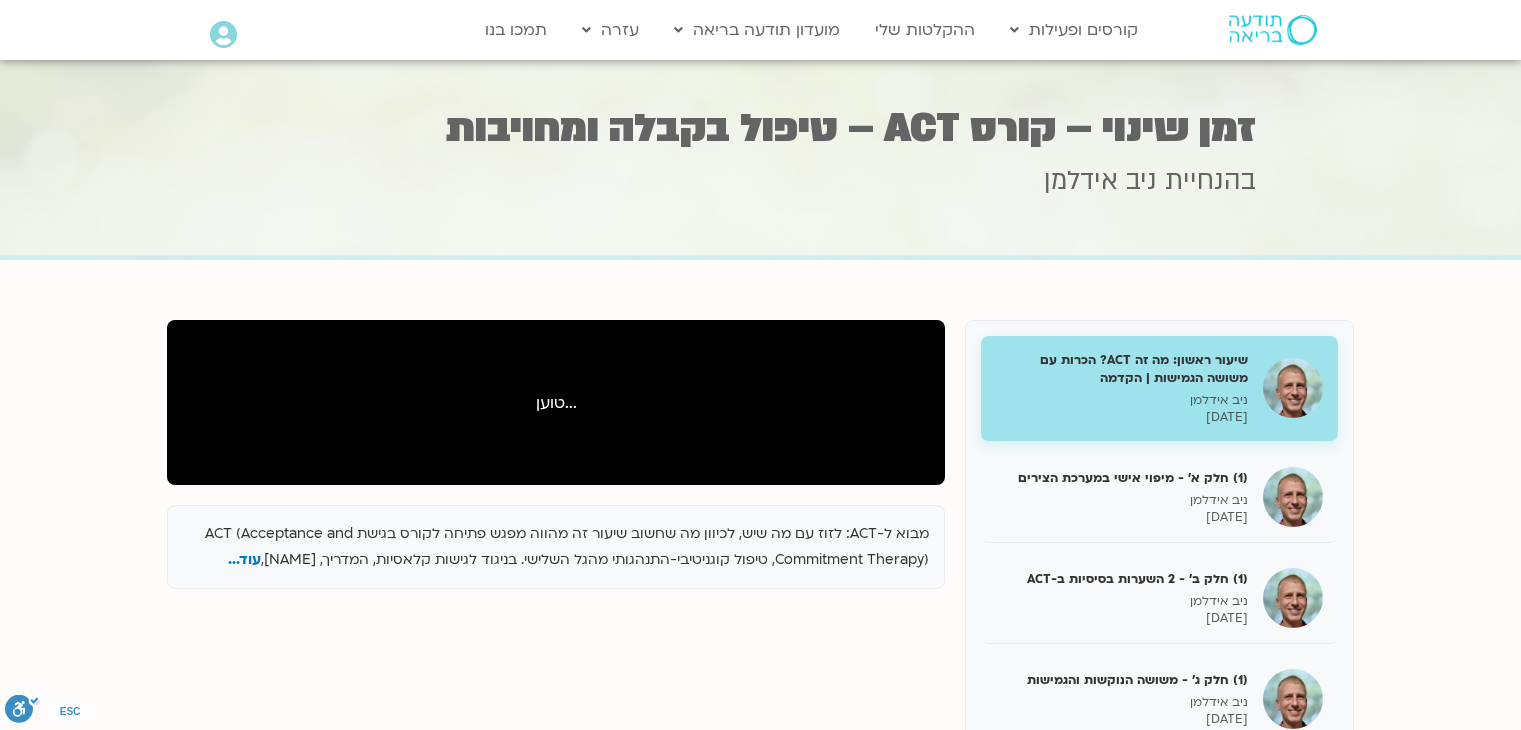 scroll, scrollTop: 0, scrollLeft: 0, axis: both 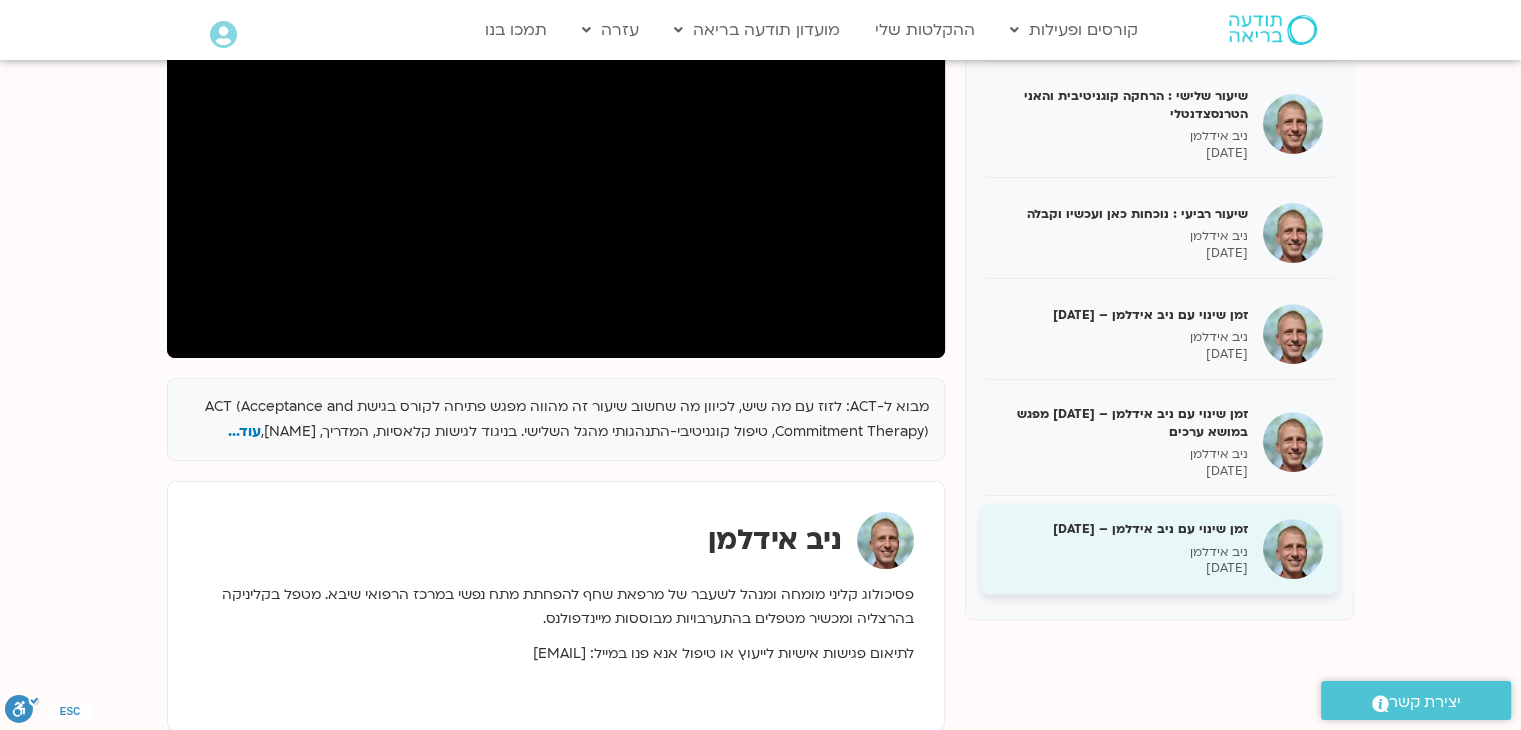 click on "זמן שינוי עם ניב אידלמן – 15/05/25" at bounding box center (1122, 529) 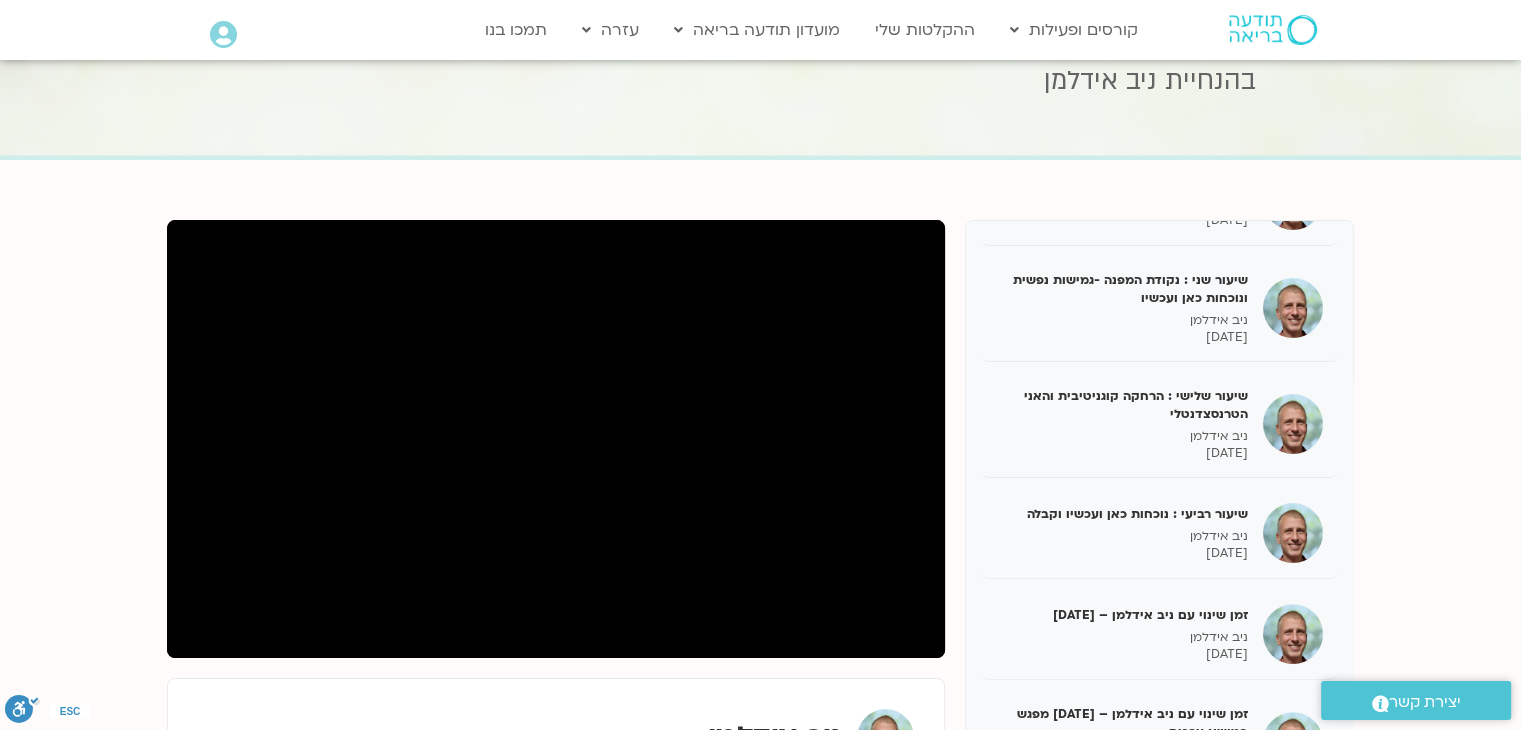 scroll, scrollTop: 200, scrollLeft: 0, axis: vertical 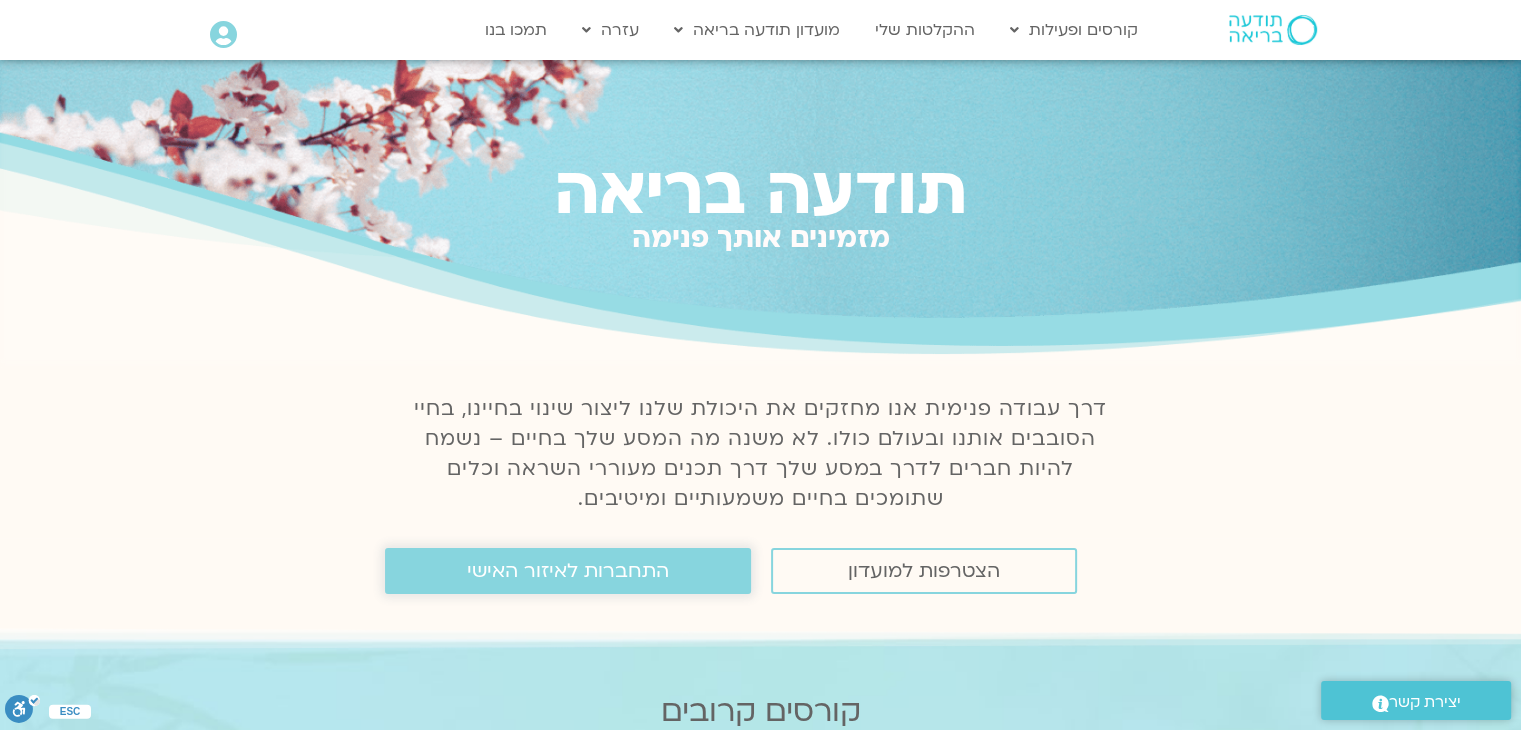 click on "התחברות לאיזור האישי" at bounding box center [568, 571] 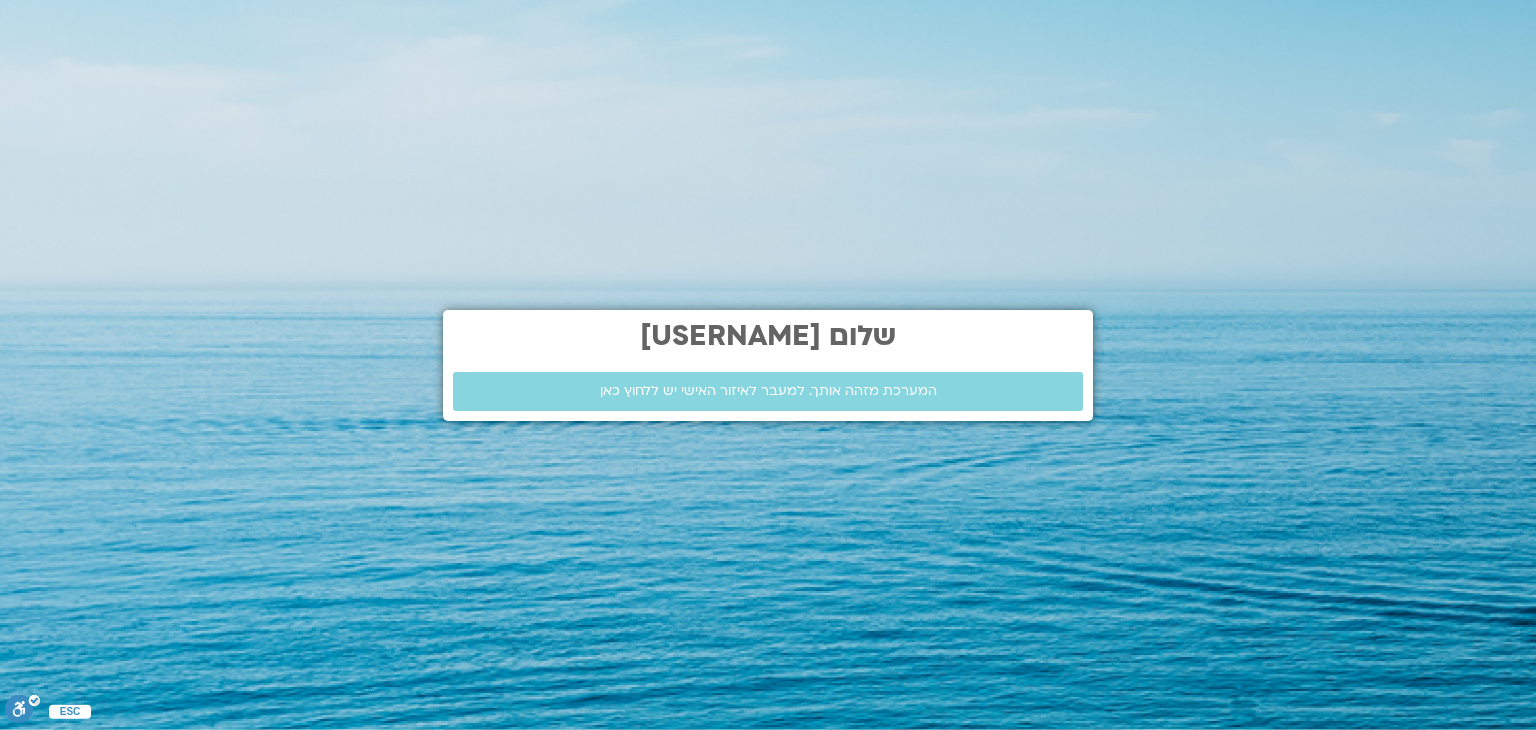 scroll, scrollTop: 0, scrollLeft: 0, axis: both 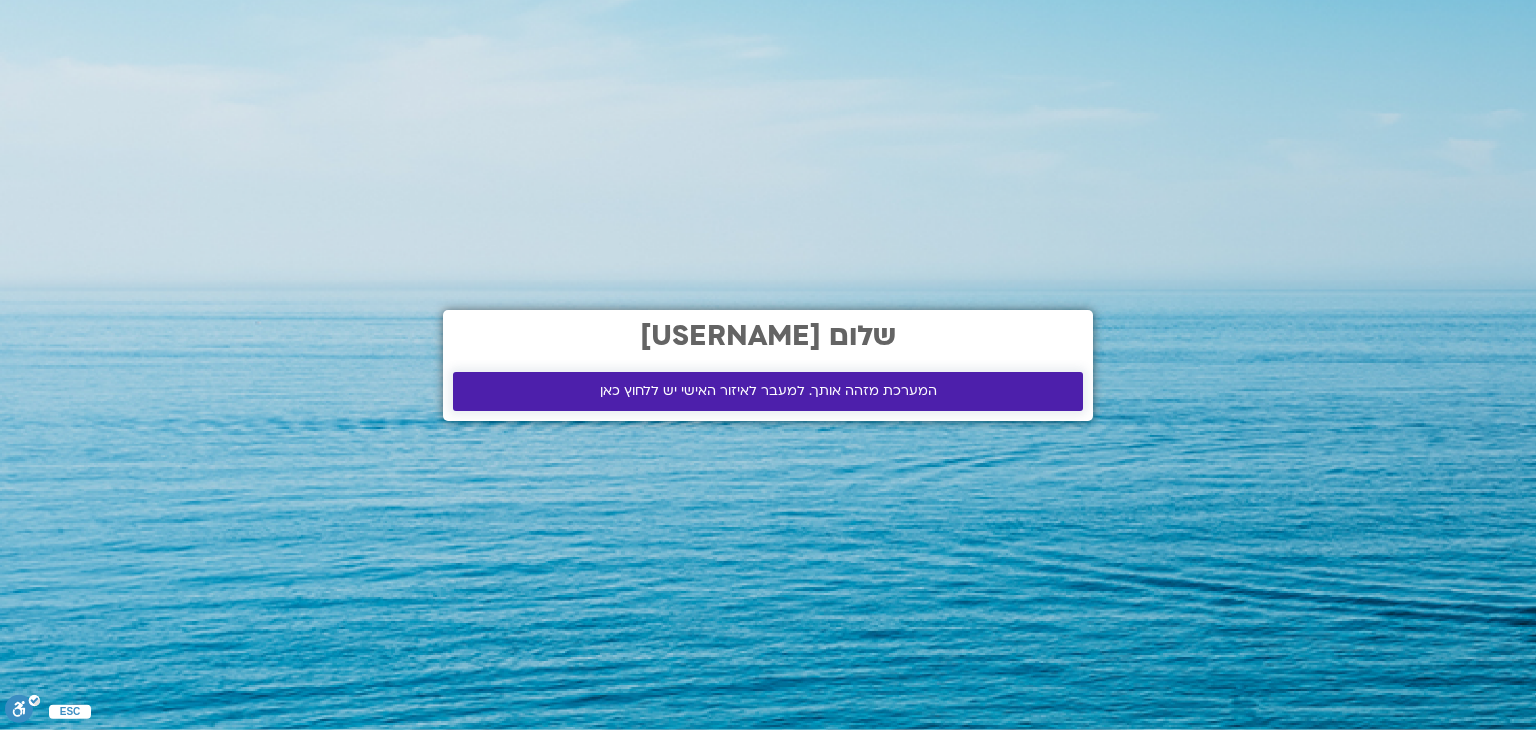 click on "המערכת מזהה אותך. למעבר לאיזור האישי יש ללחוץ כאן" at bounding box center [768, 391] 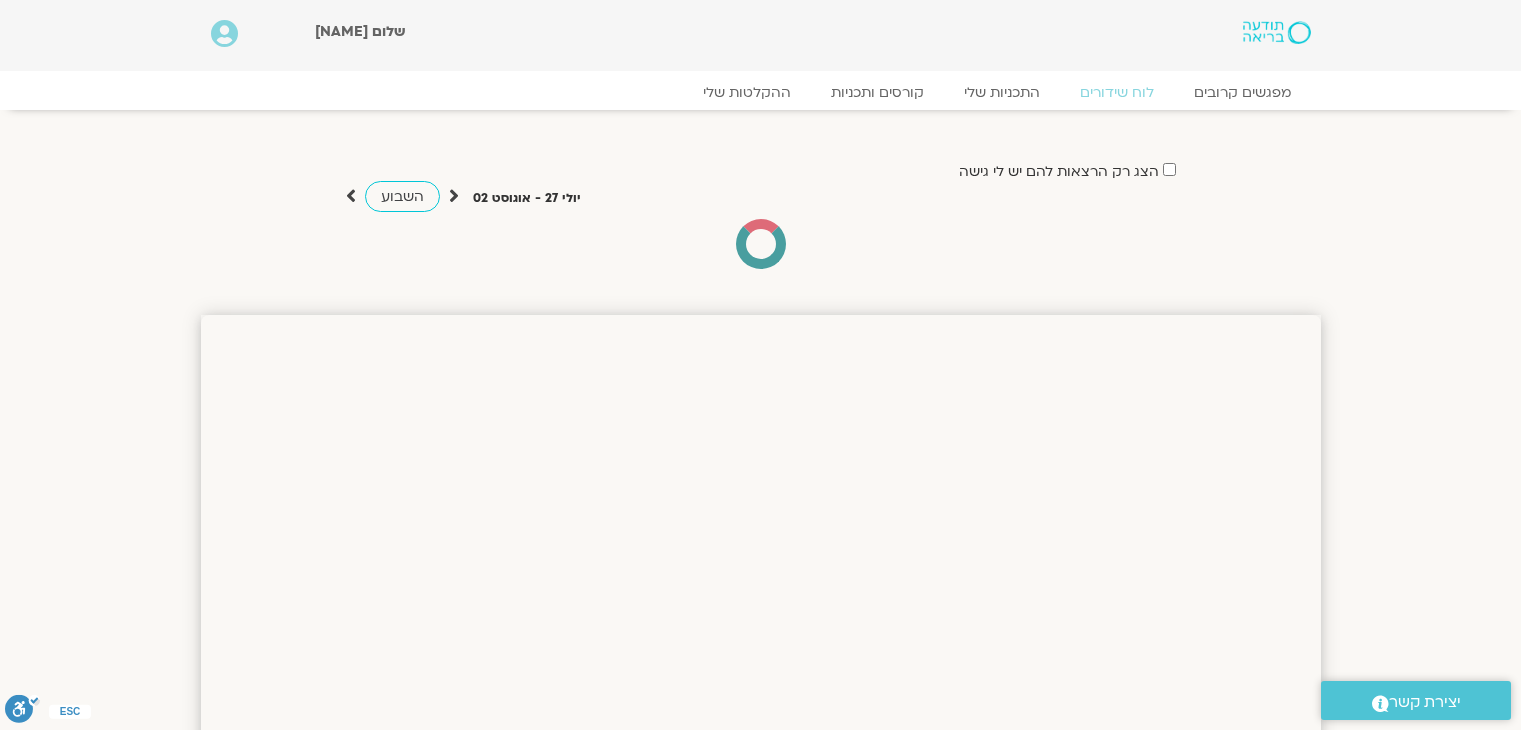 scroll, scrollTop: 0, scrollLeft: 0, axis: both 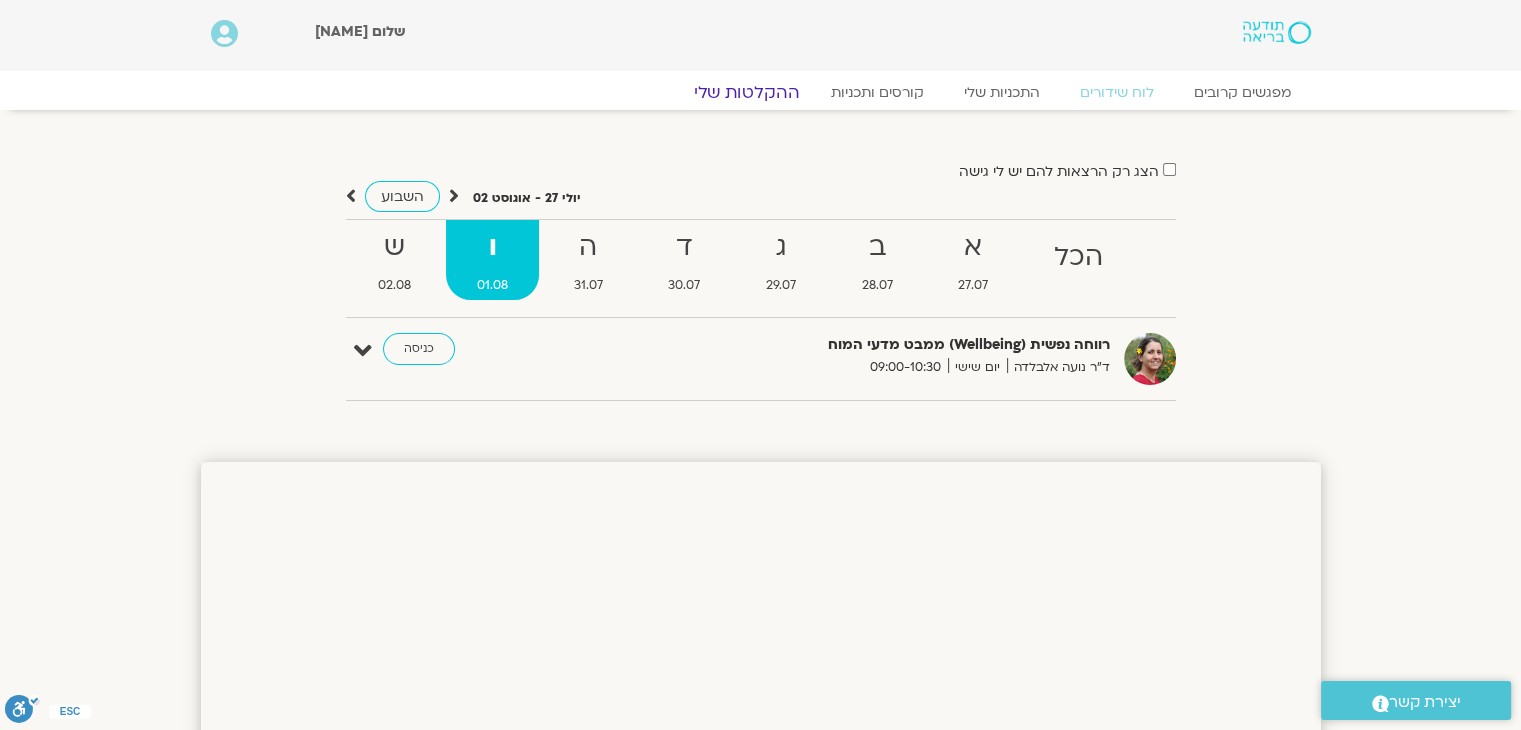 click on "ההקלטות שלי" 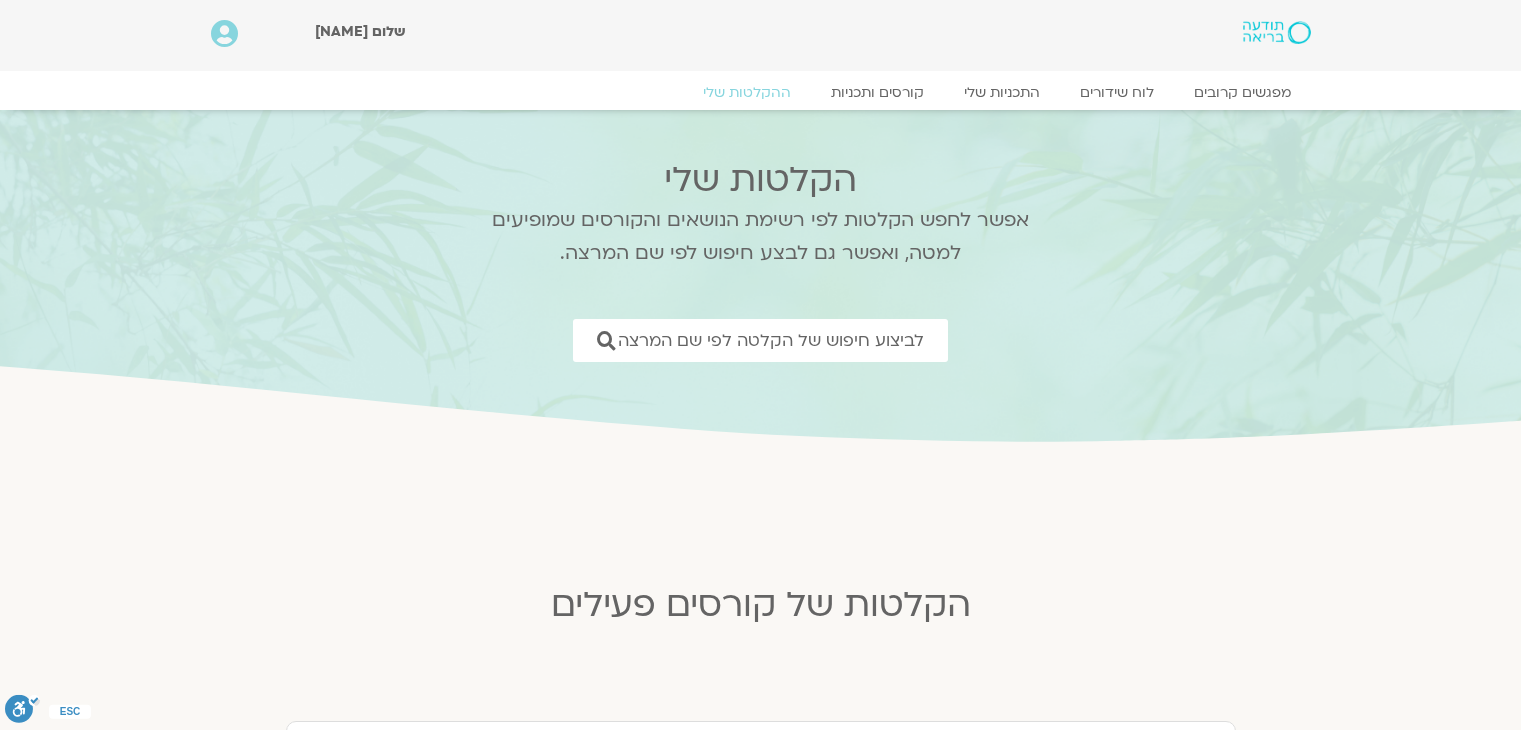 scroll, scrollTop: 0, scrollLeft: 0, axis: both 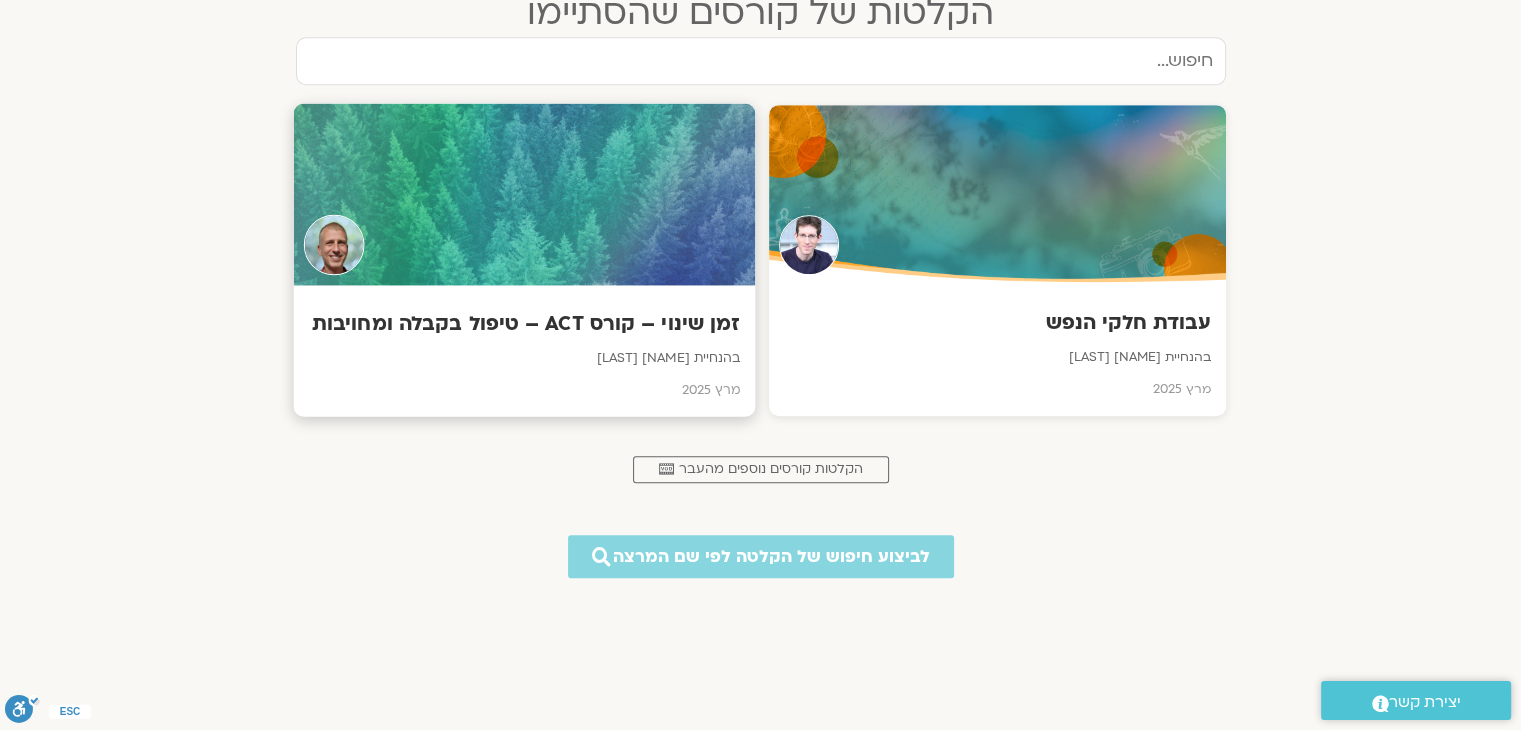 click on "זמן שינוי – קורס ACT – טיפול בקבלה ומחויבות" at bounding box center (523, 324) 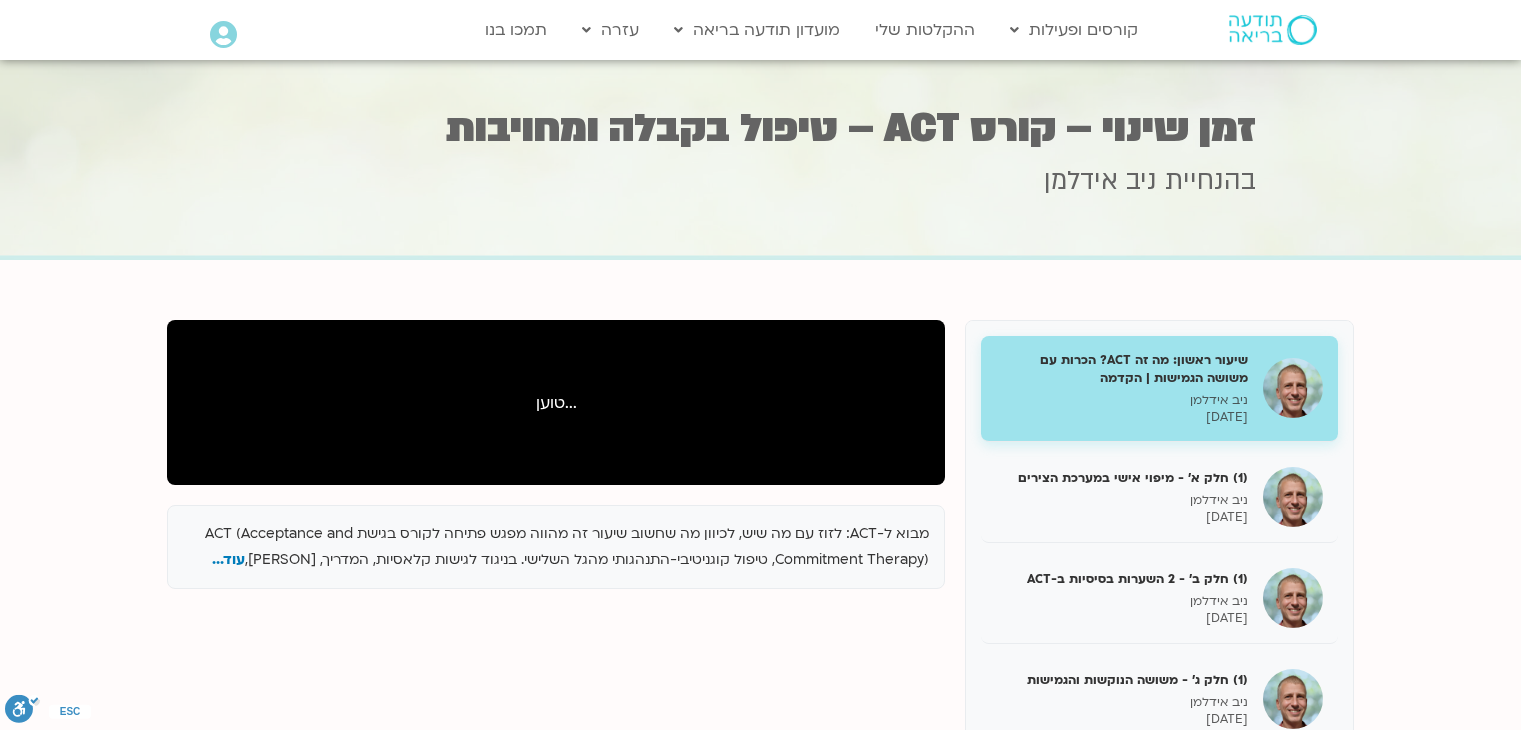 scroll, scrollTop: 0, scrollLeft: 0, axis: both 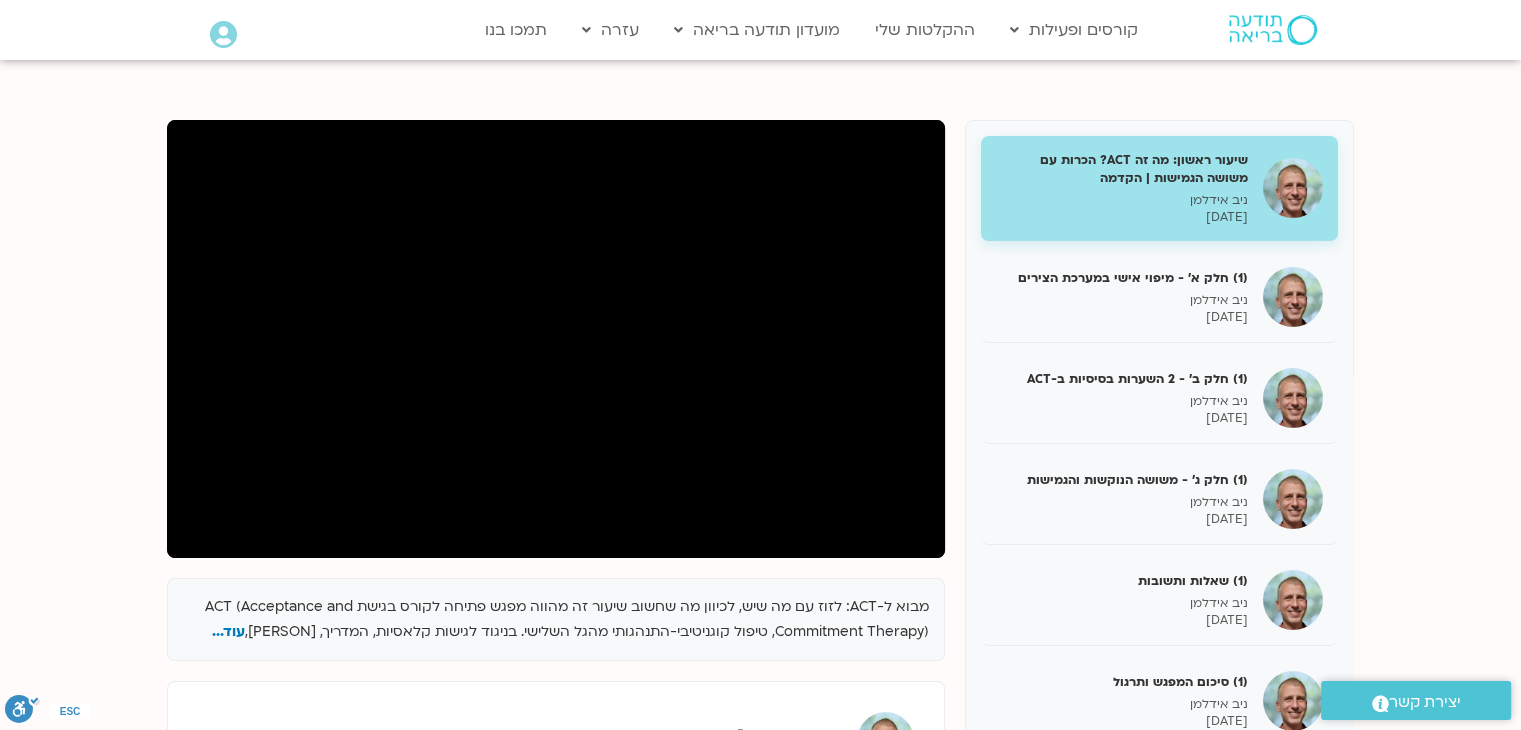 drag, startPoint x: 515, startPoint y: 555, endPoint x: 704, endPoint y: 566, distance: 189.31984 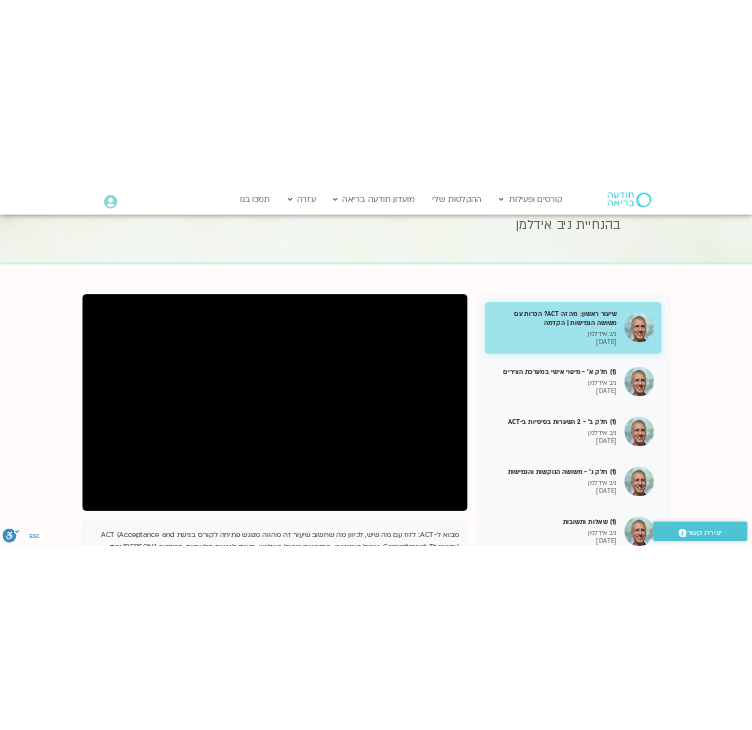 scroll, scrollTop: 200, scrollLeft: 0, axis: vertical 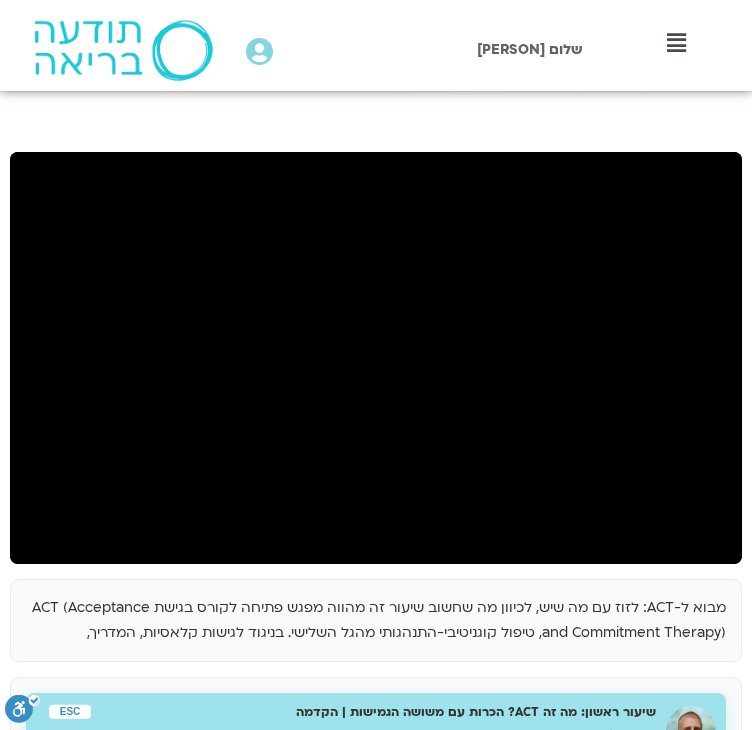 click on "מבוא ל-ACT: לזוז עם מה שיש, לכיוון מה שחשוב
שיעור זה מהווה מפגש פתיחה לקורס בגישת ACT (Acceptance and Commitment Therapy), טיפול קוגניטיבי-התנהגותי מהגל השלישי. בניגוד לגישות קלאסיות, המדריך, יניב פידלמן,  עוד...
שיעור ראשון: מה זה ACT? הכרות עם משושה הגמישות | הקדמה
ניב אידלמן
20/03/2025
(1) חלק א' - מיפוי אישי במערכת הצירים
ניב אידלמן
20/03/2025" at bounding box center (376, 811) 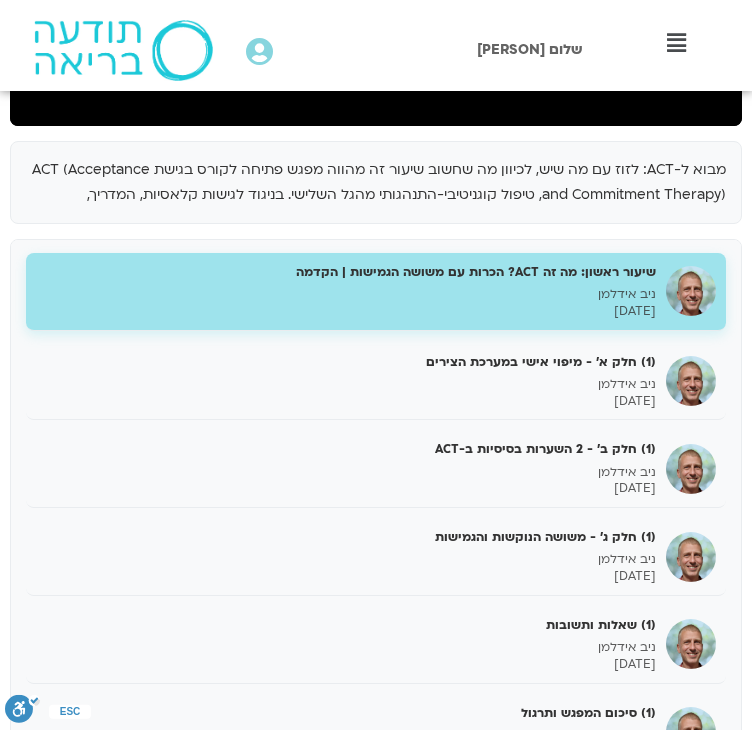 scroll, scrollTop: 800, scrollLeft: 0, axis: vertical 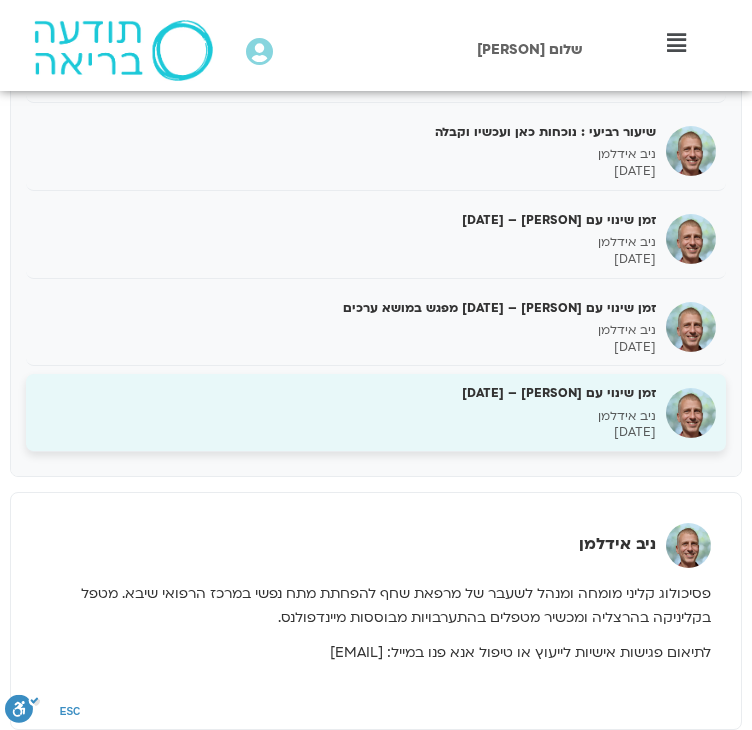 click on "זמן שינוי עם ניב אידלמן – 15/05/25" at bounding box center [346, 393] 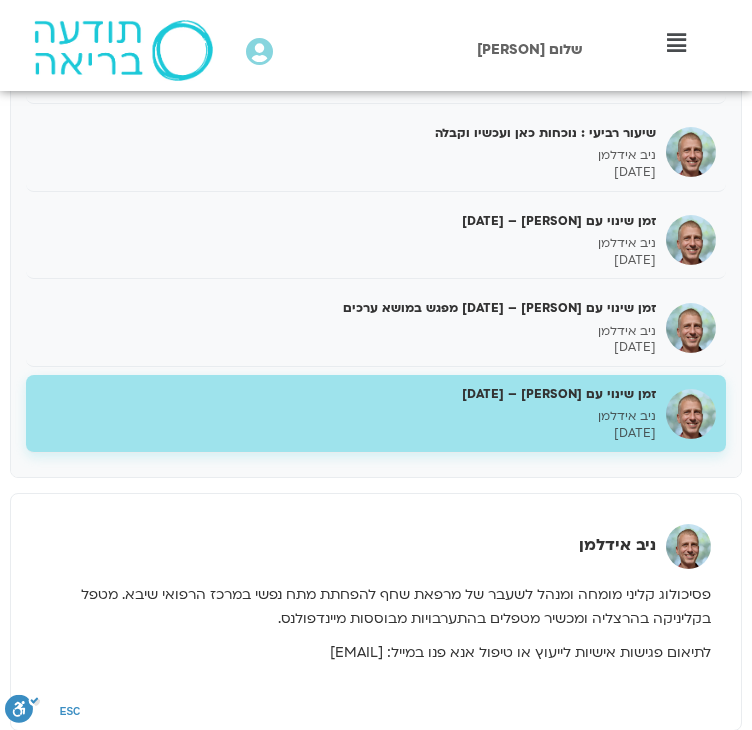 click on "זמן שינוי עם ניב אידלמן – 15/05/25" at bounding box center [346, 394] 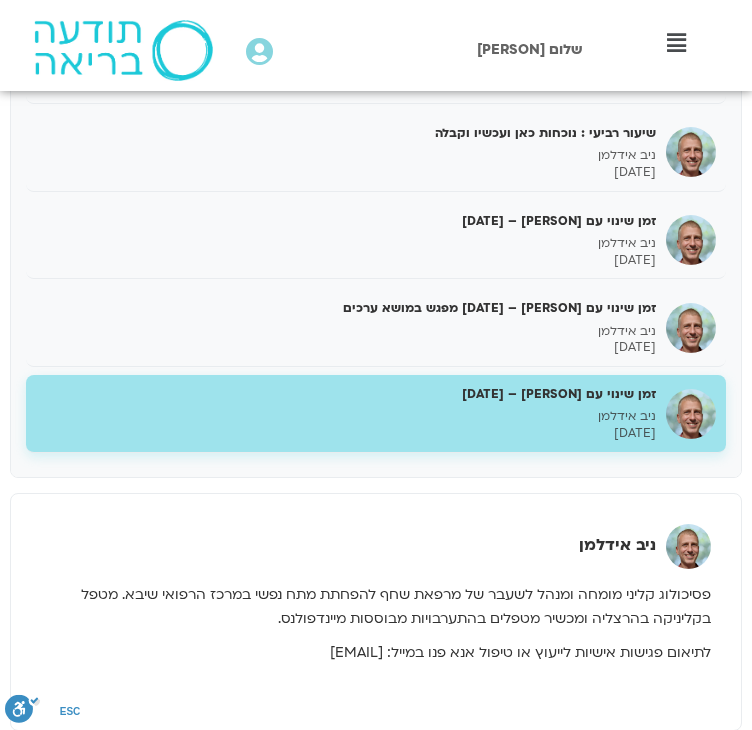 scroll, scrollTop: 583, scrollLeft: 0, axis: vertical 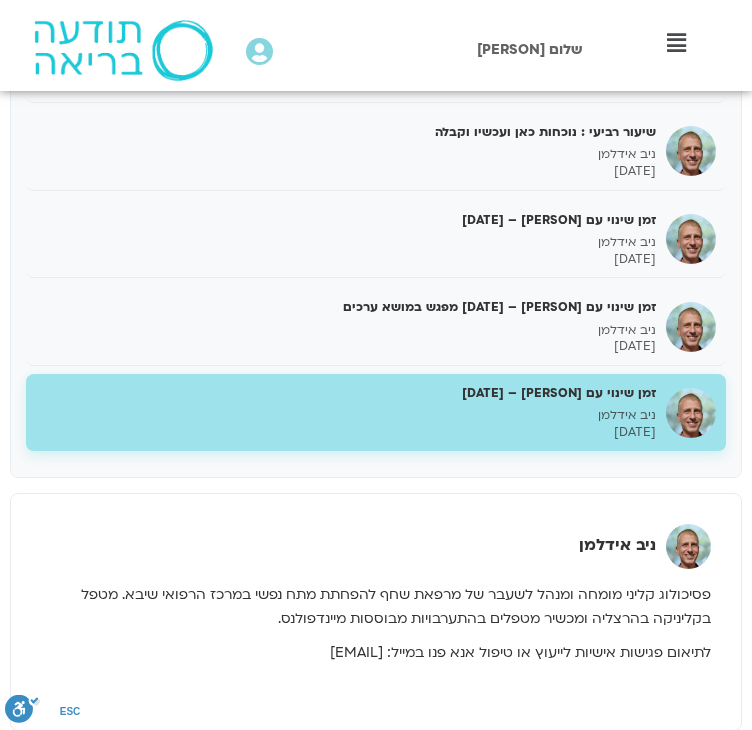 click on "זמן שינוי עם ניב אידלמן – 15/05/25" at bounding box center [346, 393] 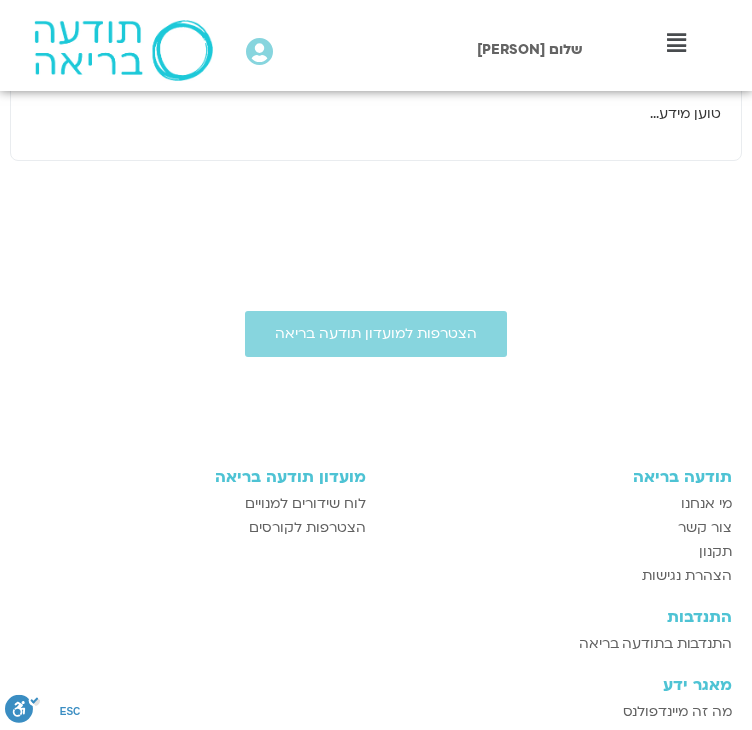 click on "זמן שינוי עם ניב אידלמן – 15/05/25" at bounding box center [346, -19] 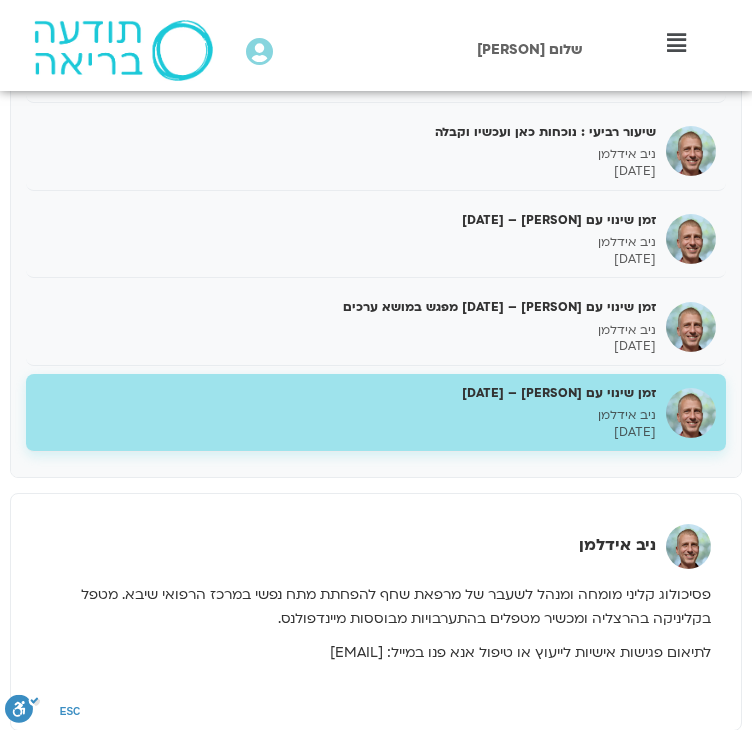 click on "ניב אידלמן" at bounding box center [346, 415] 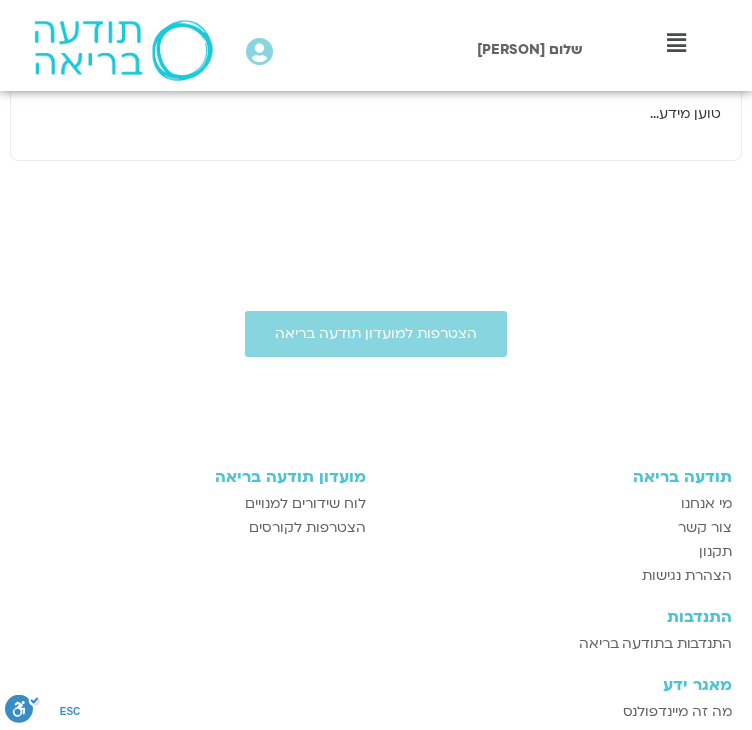 click on "ניב אידלמן" at bounding box center [346, 4] 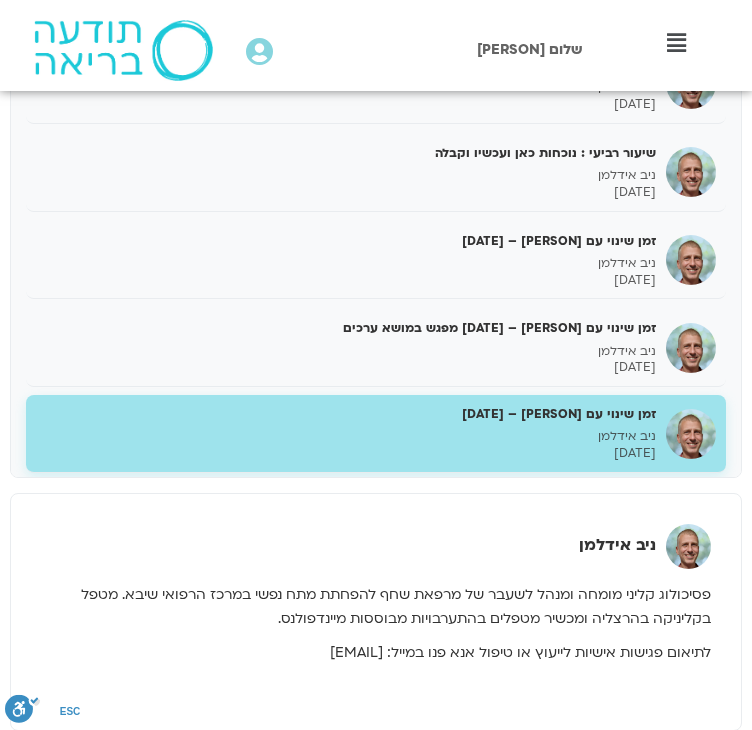 scroll, scrollTop: 583, scrollLeft: 0, axis: vertical 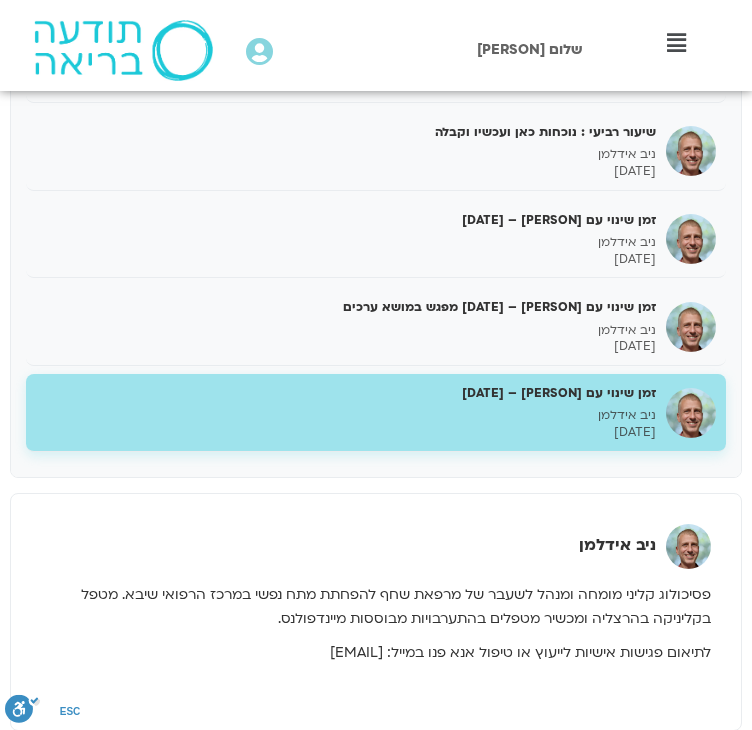 click on "זמן שינוי עם ניב אידלמן – 15/05/25" at bounding box center [346, 393] 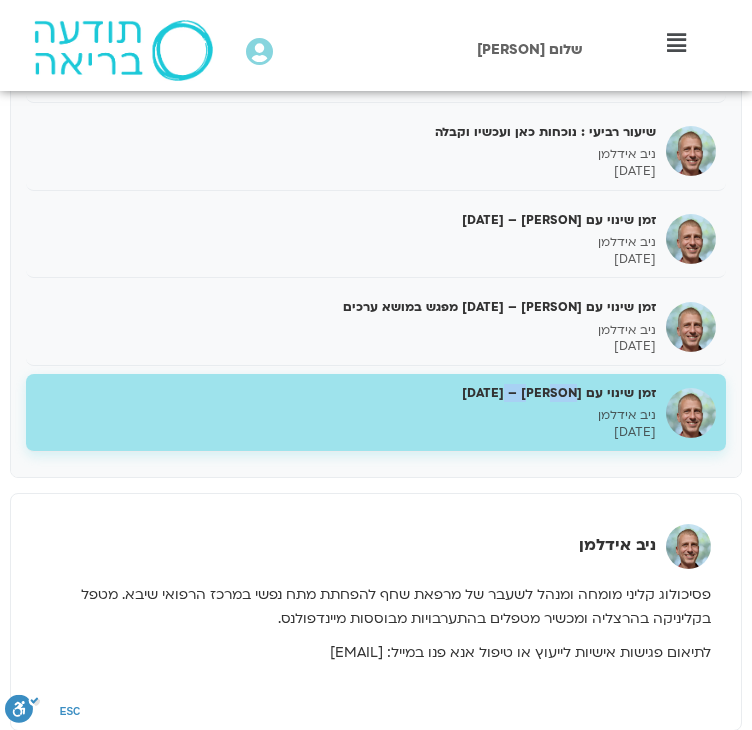 click on "זמן שינוי עם ניב אידלמן – 15/05/25" at bounding box center (346, 393) 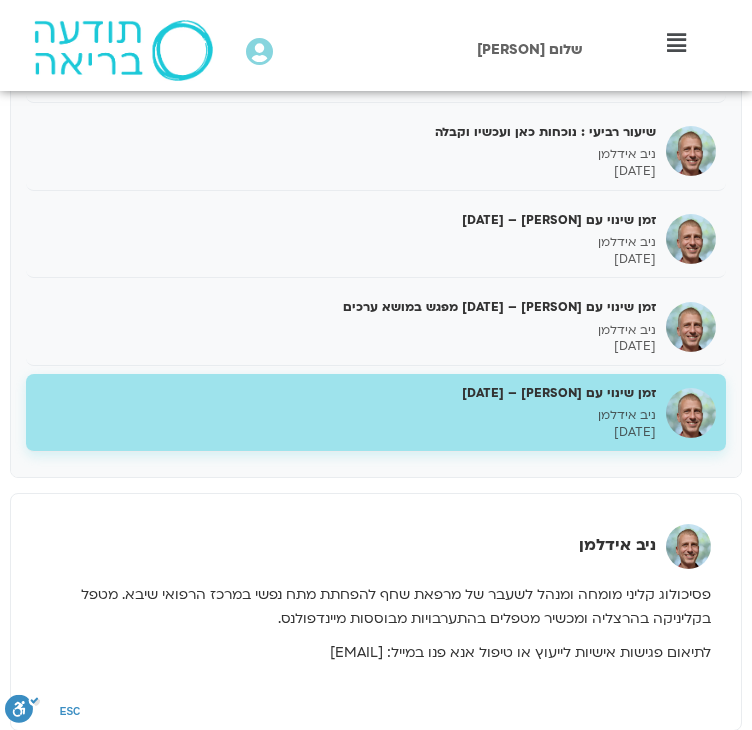 click on "ניב אידלמן" at bounding box center [346, 415] 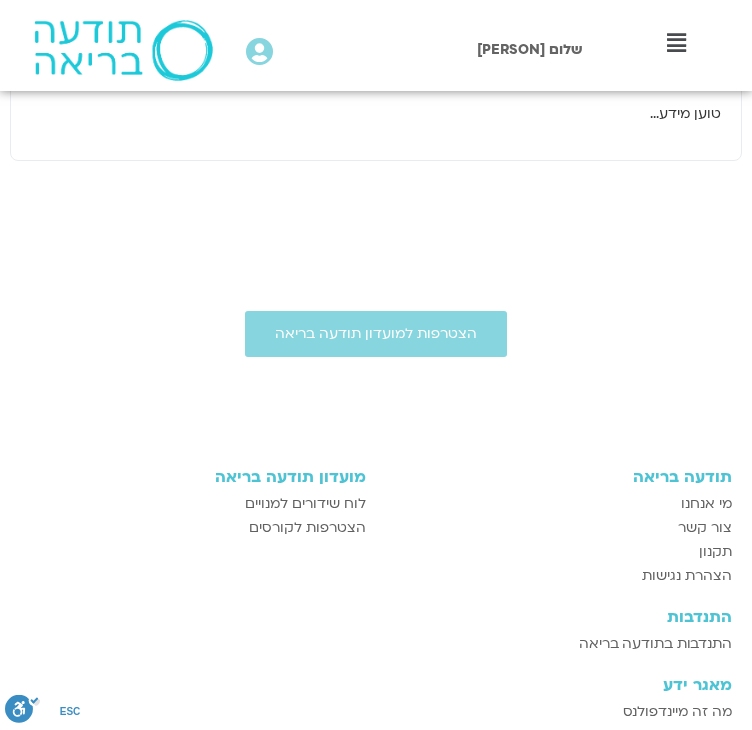 click on "ניב אידלמן" at bounding box center (346, 4) 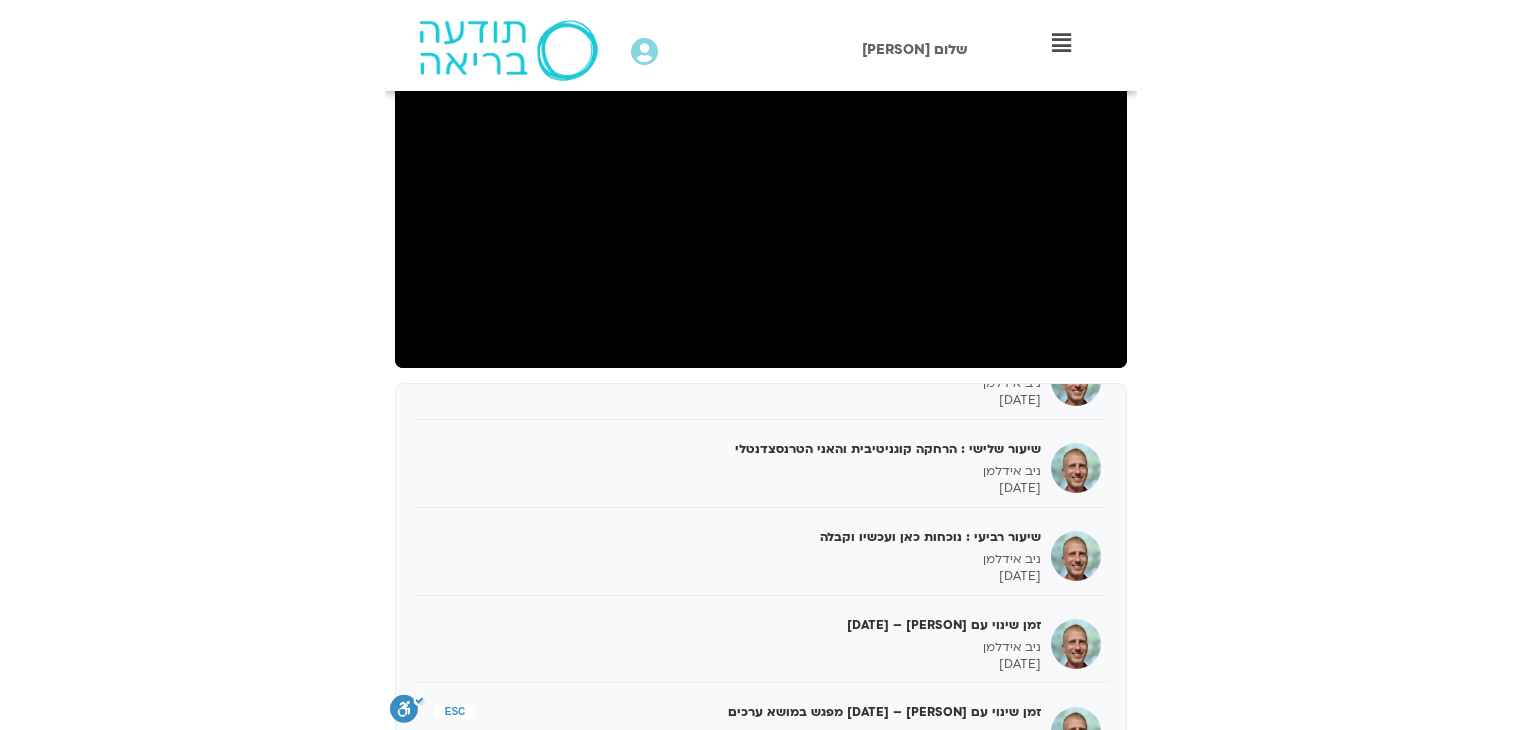 scroll, scrollTop: 296, scrollLeft: 0, axis: vertical 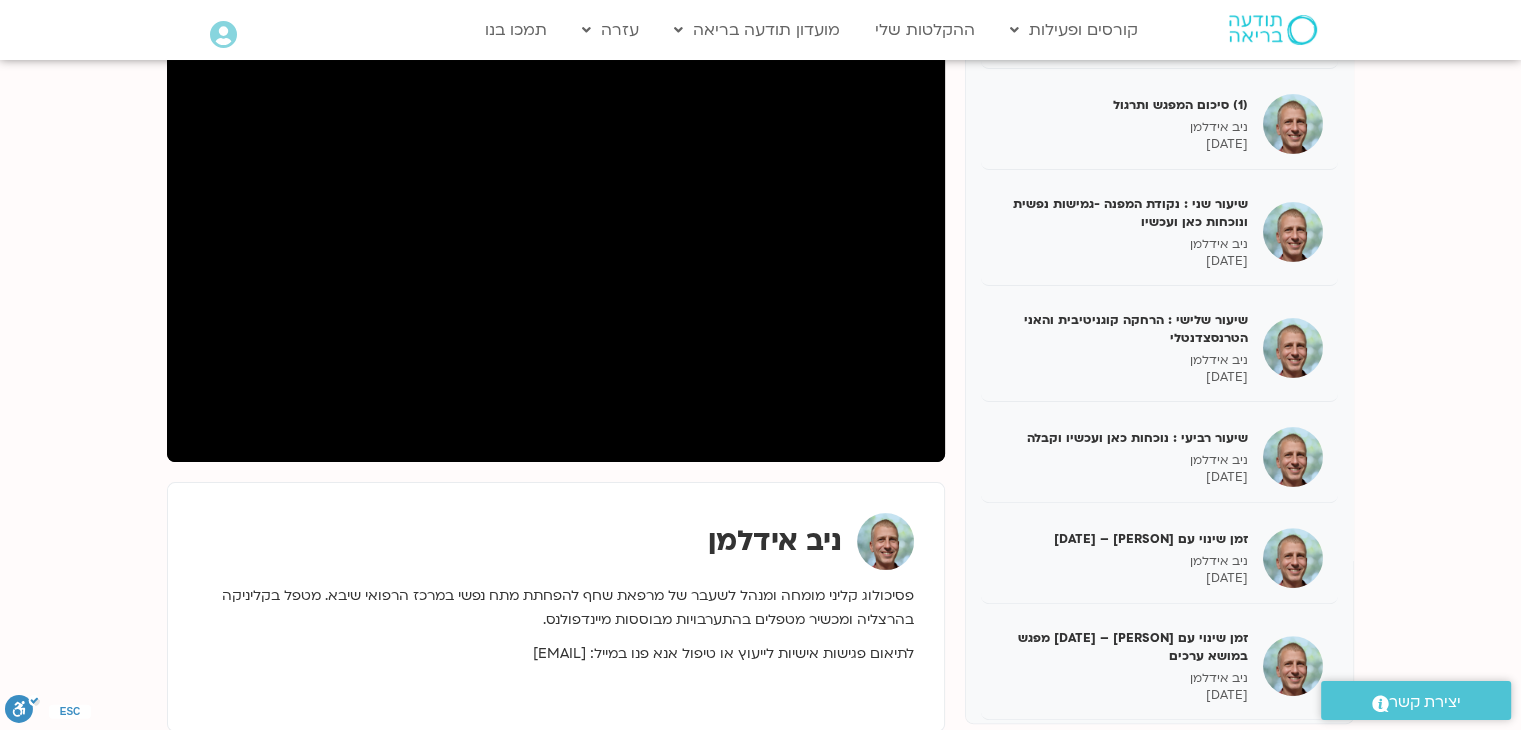 click on "ניב אידלמן" at bounding box center (556, 541) 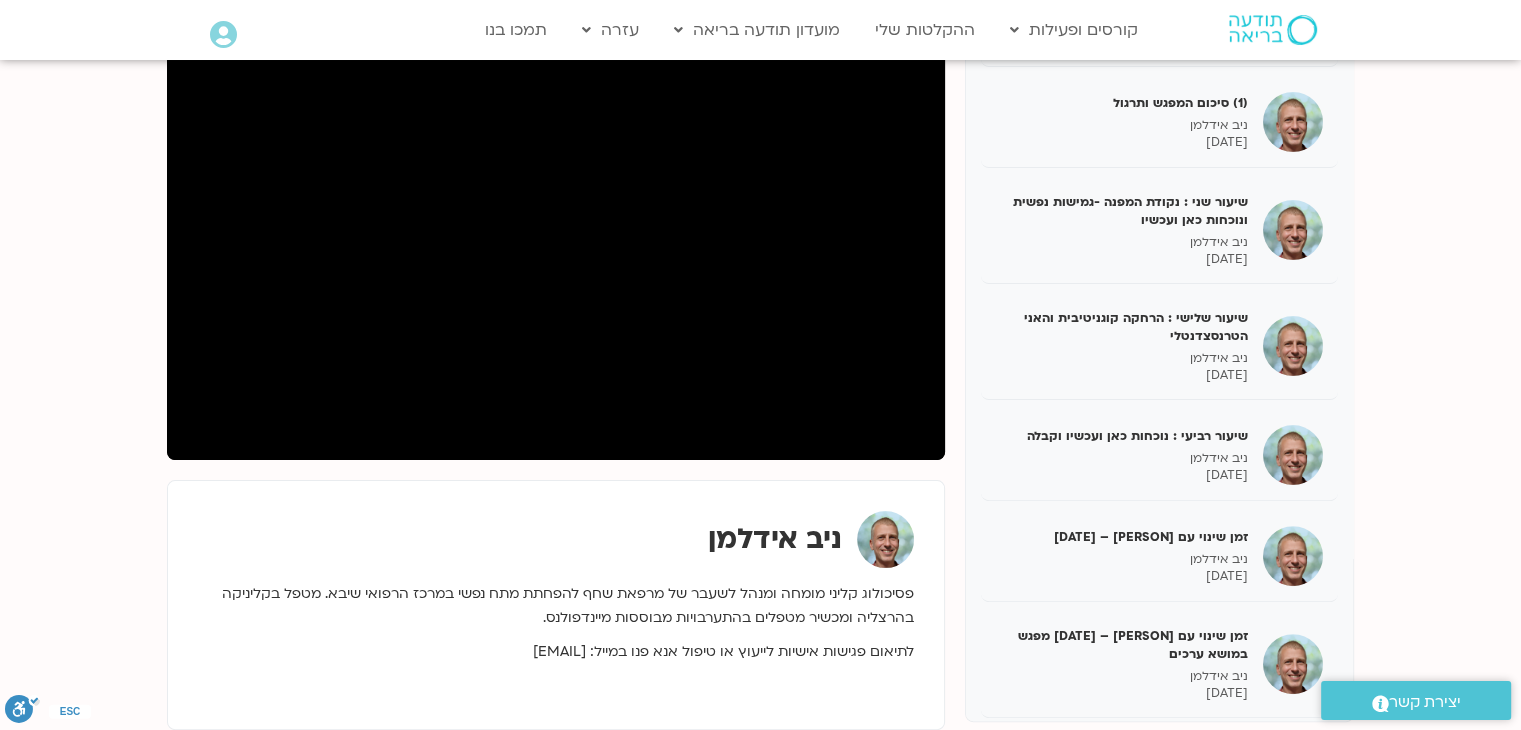 scroll, scrollTop: 296, scrollLeft: 0, axis: vertical 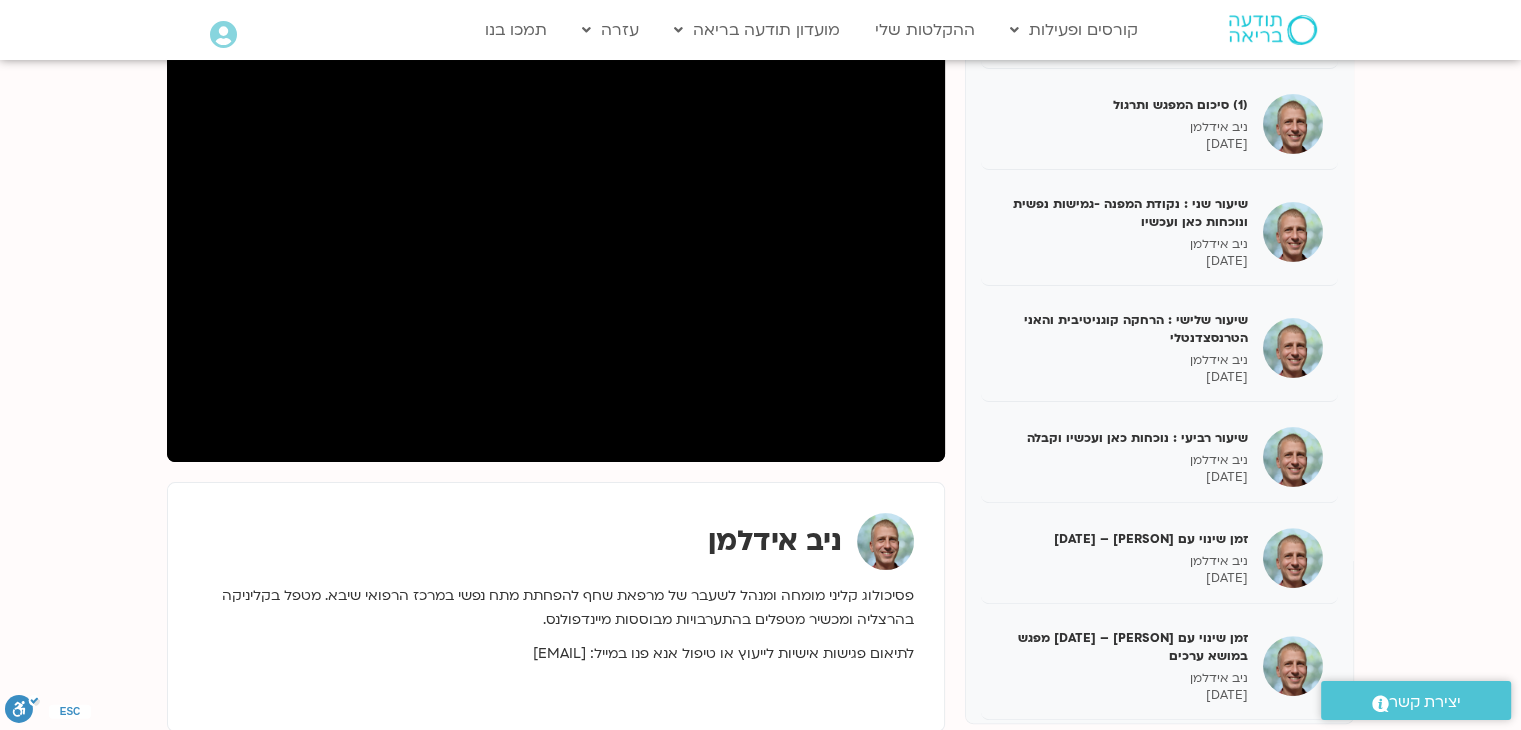 click on "מבוא ל-ACT: לזוז עם מה שיש, לכיוון מה שחשוב
שיעור זה מהווה מפגש פתיחה לקורס בגישת ACT (Acceptance and Commitment Therapy), טיפול קוגניטיבי-התנהגותי מהגל השלישי. בניגוד לגישות קלאסיות, המדריך, יניב פידלמן,  עוד...
שיעור ראשון: מה זה ACT? הכרות עם משושה הגמישות | הקדמה
ניב אידלמן
20/03/2025
(1) חלק א' - מיפוי אישי במערכת הצירים
ניב אידלמן
20/03/2025" at bounding box center (760, 408) 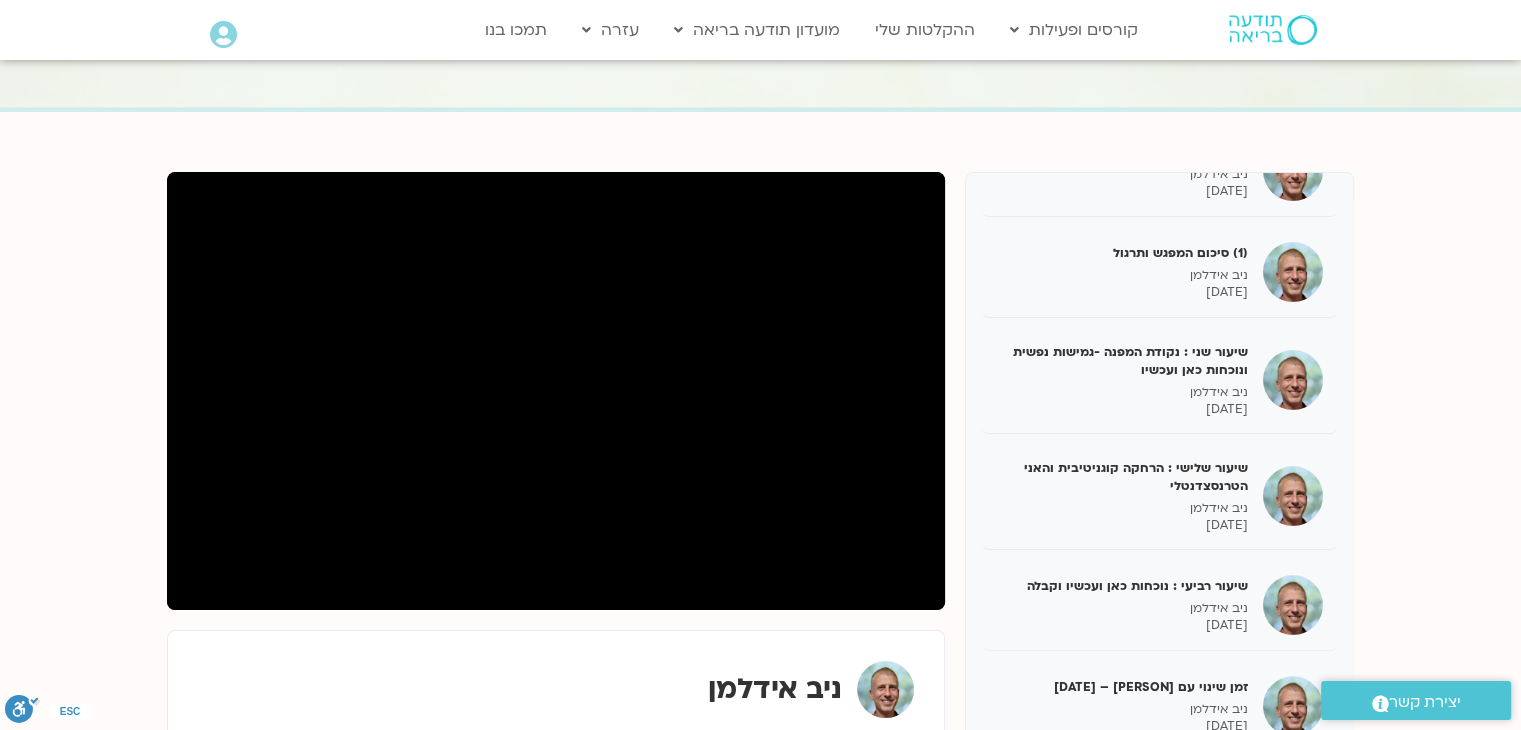 scroll, scrollTop: 300, scrollLeft: 0, axis: vertical 